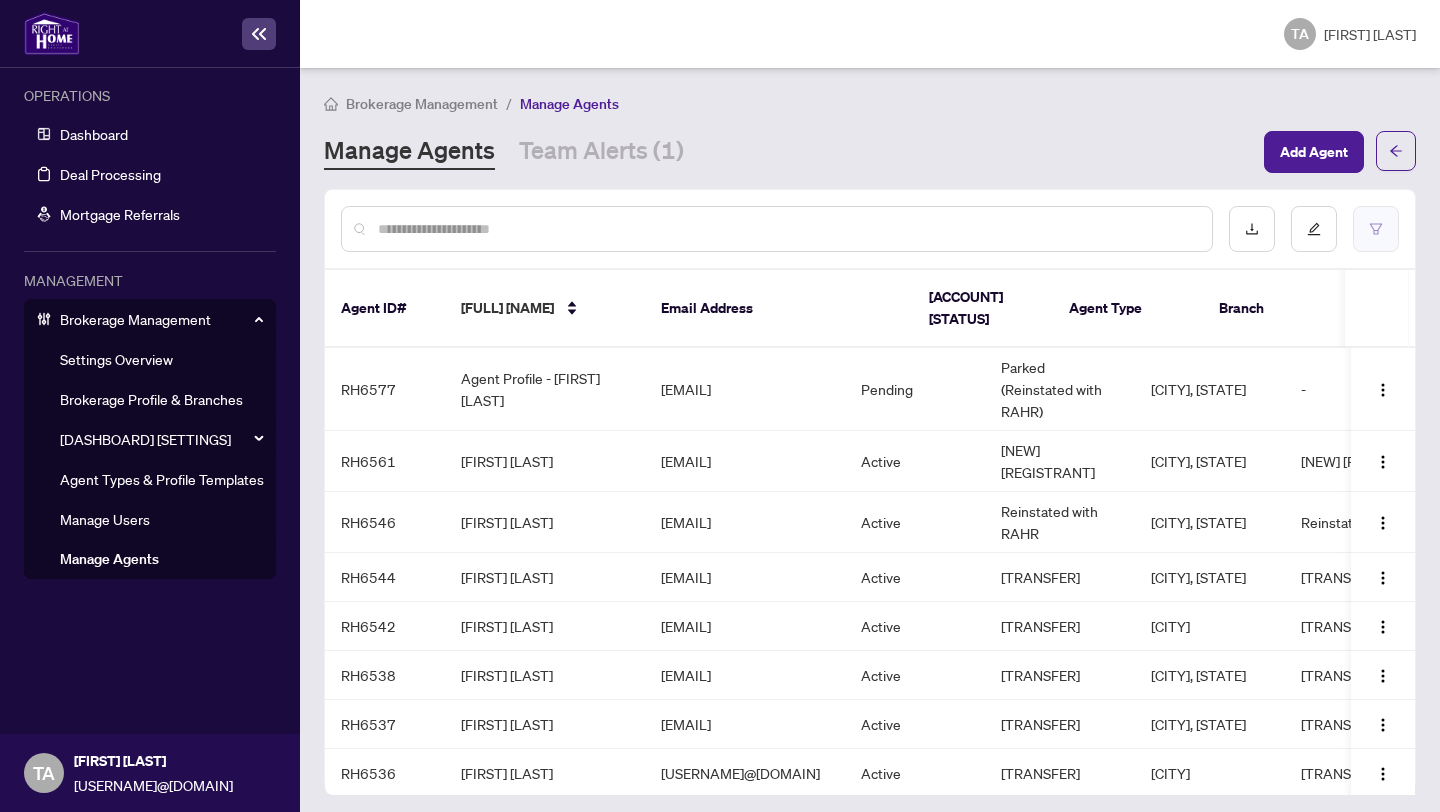 scroll, scrollTop: 0, scrollLeft: 0, axis: both 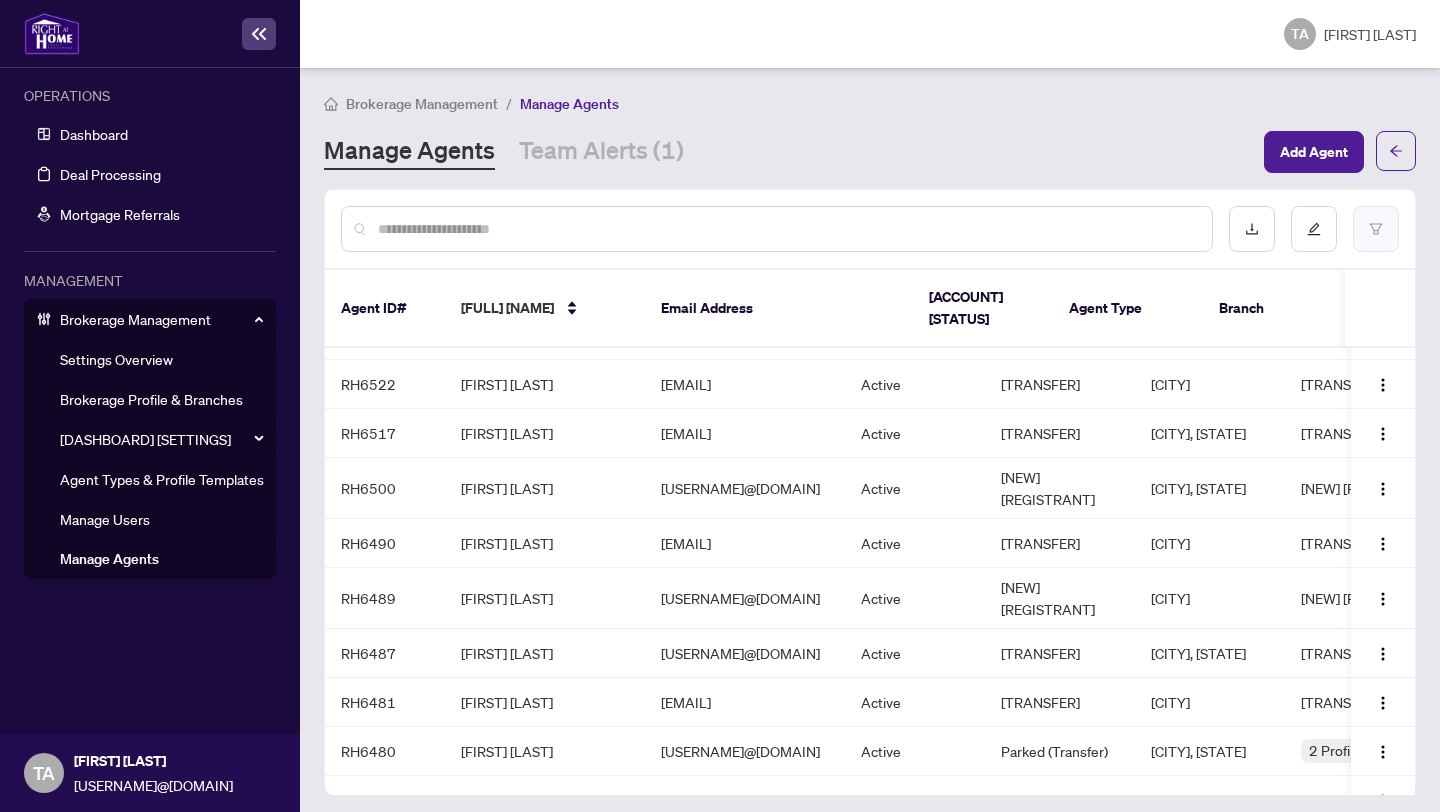 click at bounding box center [1376, 229] 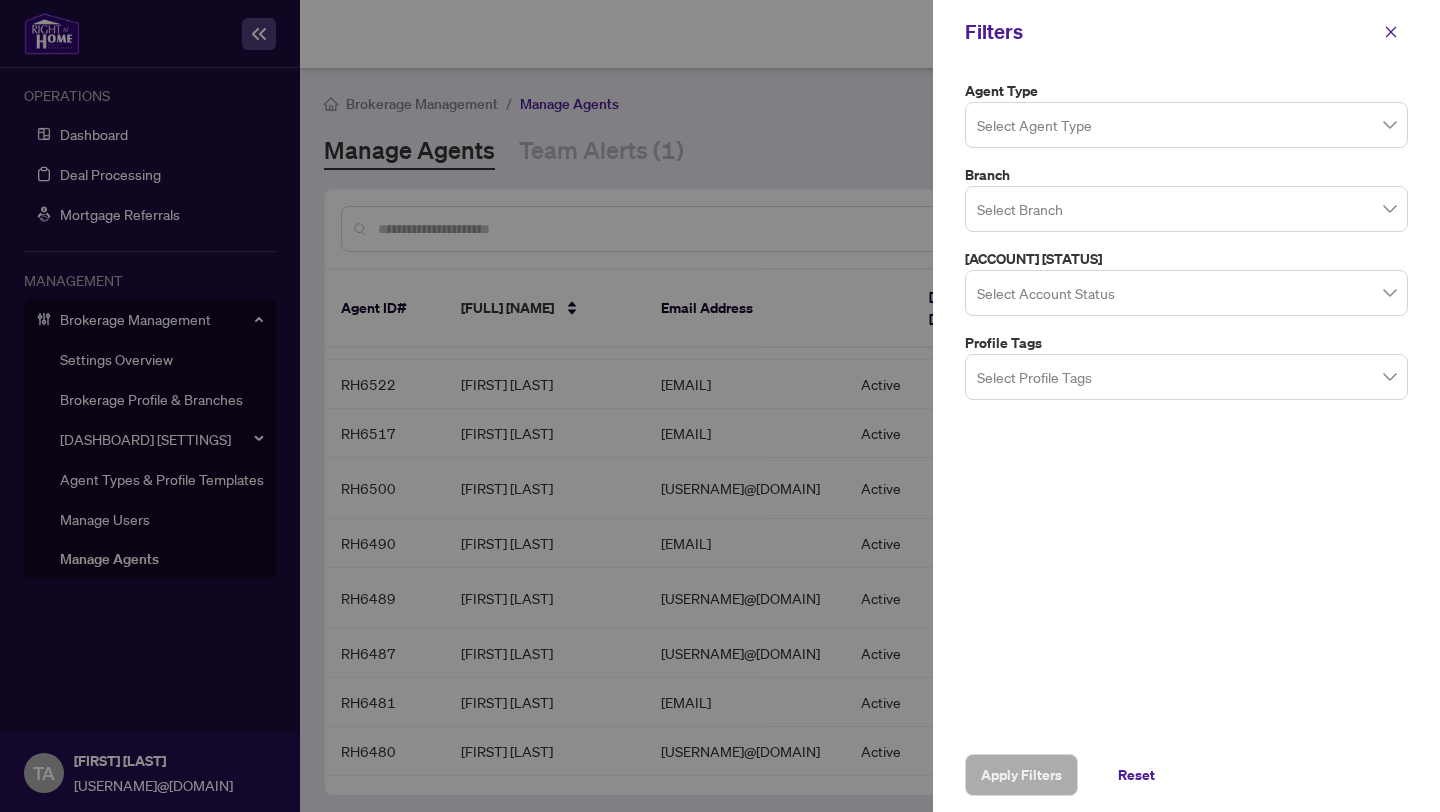 click at bounding box center (1186, 124) 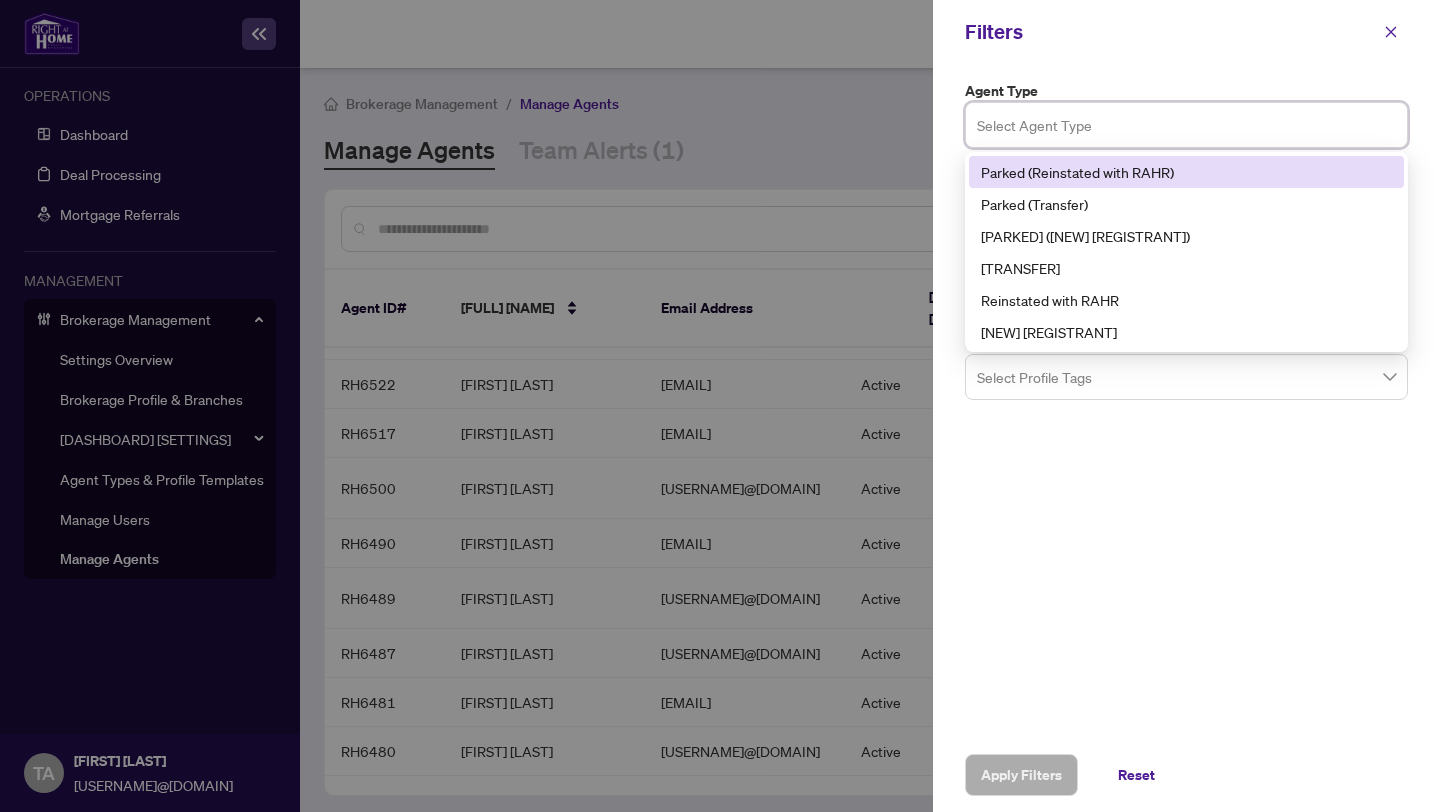 click on "Parked (Reinstated with RAHR)" at bounding box center [1186, 172] 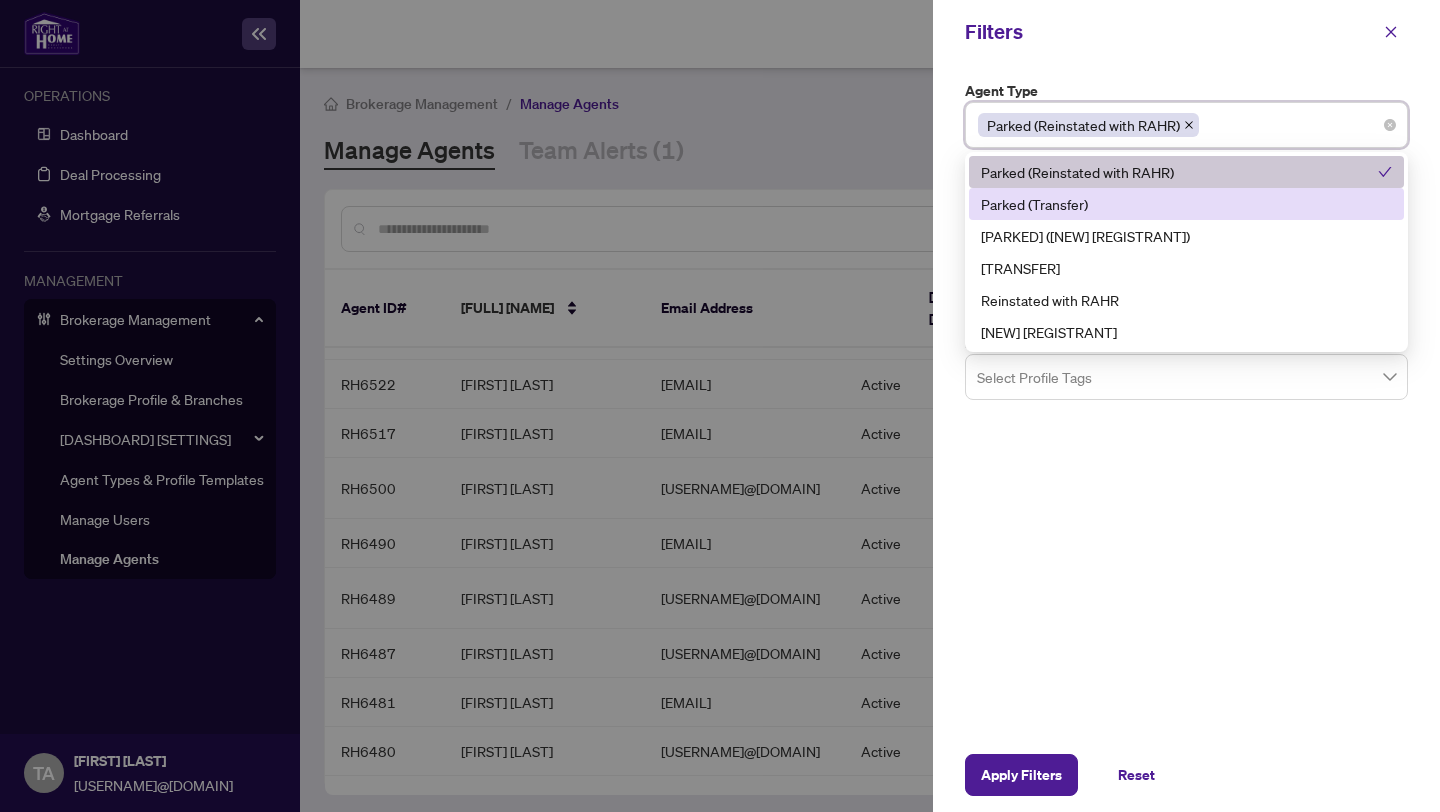 click on "Parked (Transfer)" at bounding box center [1186, 204] 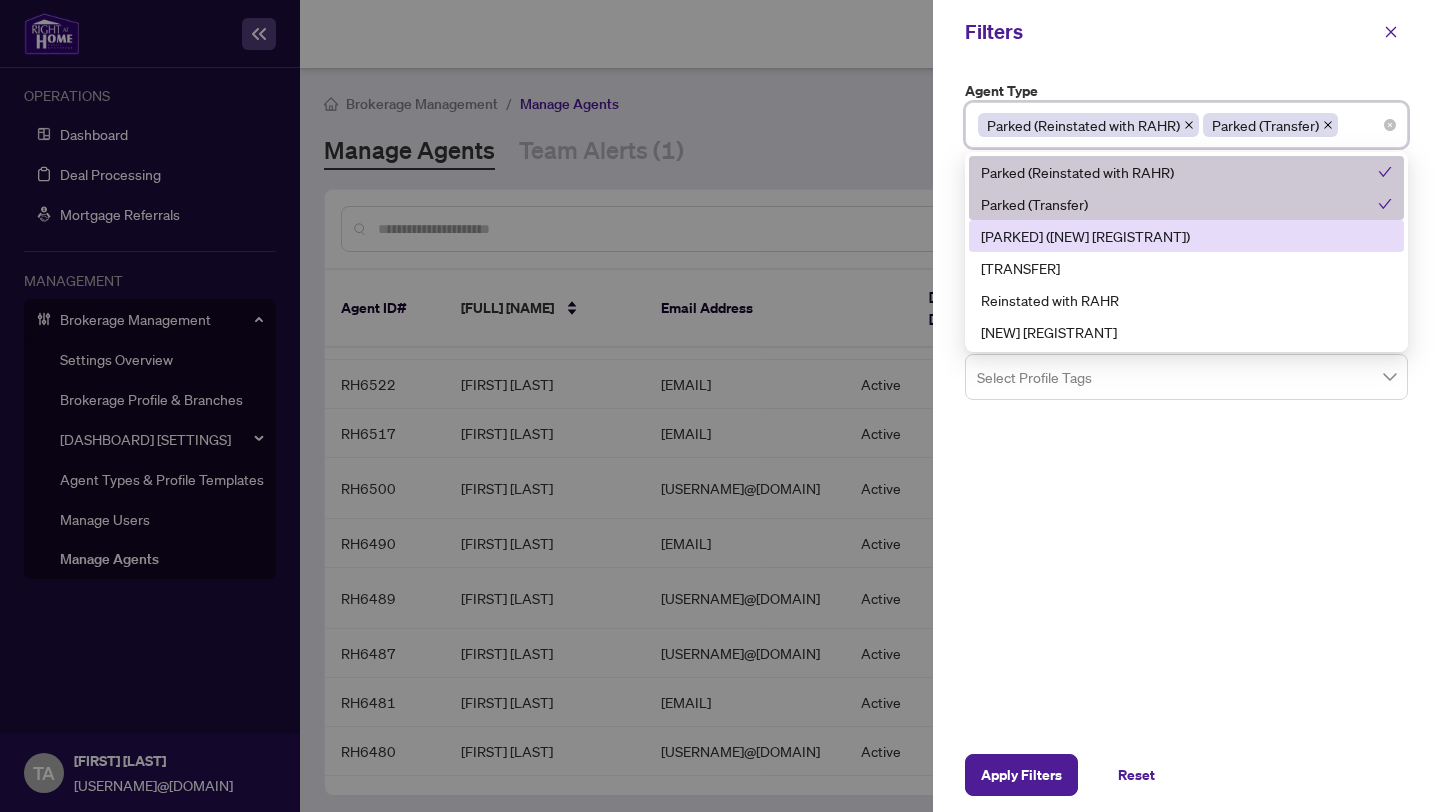 click on "[PARKED] ([NEW] [REGISTRANT])" at bounding box center (1186, 236) 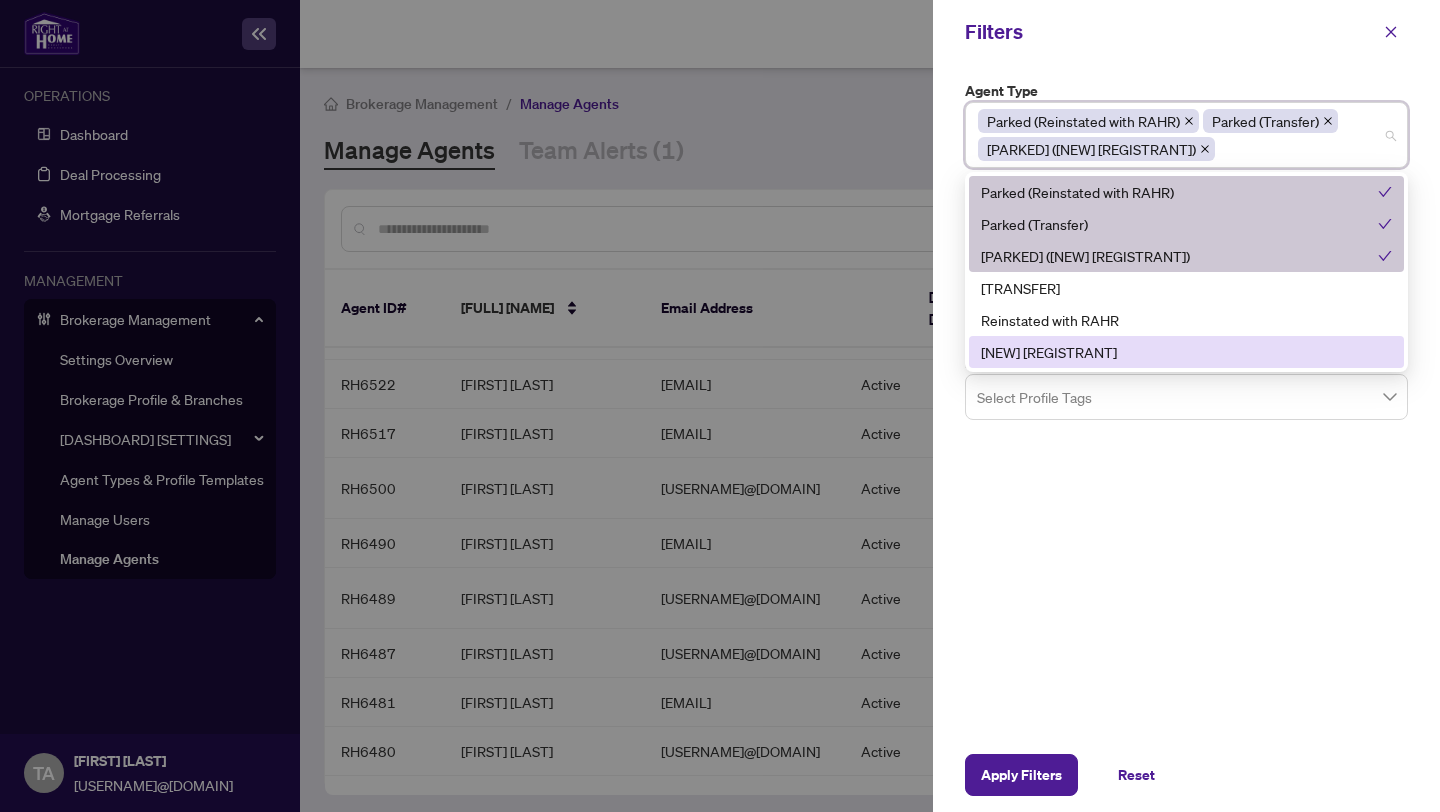 click on "[AGENT] [TYPE] [PARKED] ([REINSTATED] [WITH] [RAHR]) [PARKED] ([TRANSFER]) [PARKED] ([NEW] [REGISTRANT])   5 6 [PARKED] ([REINSTATED] [WITH] [RAHR]) [PARKED] ([TRANSFER]) [PARKED] ([NEW] [REGISTRANT]) [TRANSFER] [REINSTATED] [WITH] [RAHR] [NEW] [REGISTRANT] [BRANCH]   Select [BRANCH] [ACCOUNT] [STATUS]   Select [ACCOUNT] [STATUS] [PROFILE] [TAGS]   Select [PROFILE] [TAGS]" at bounding box center (1186, 401) 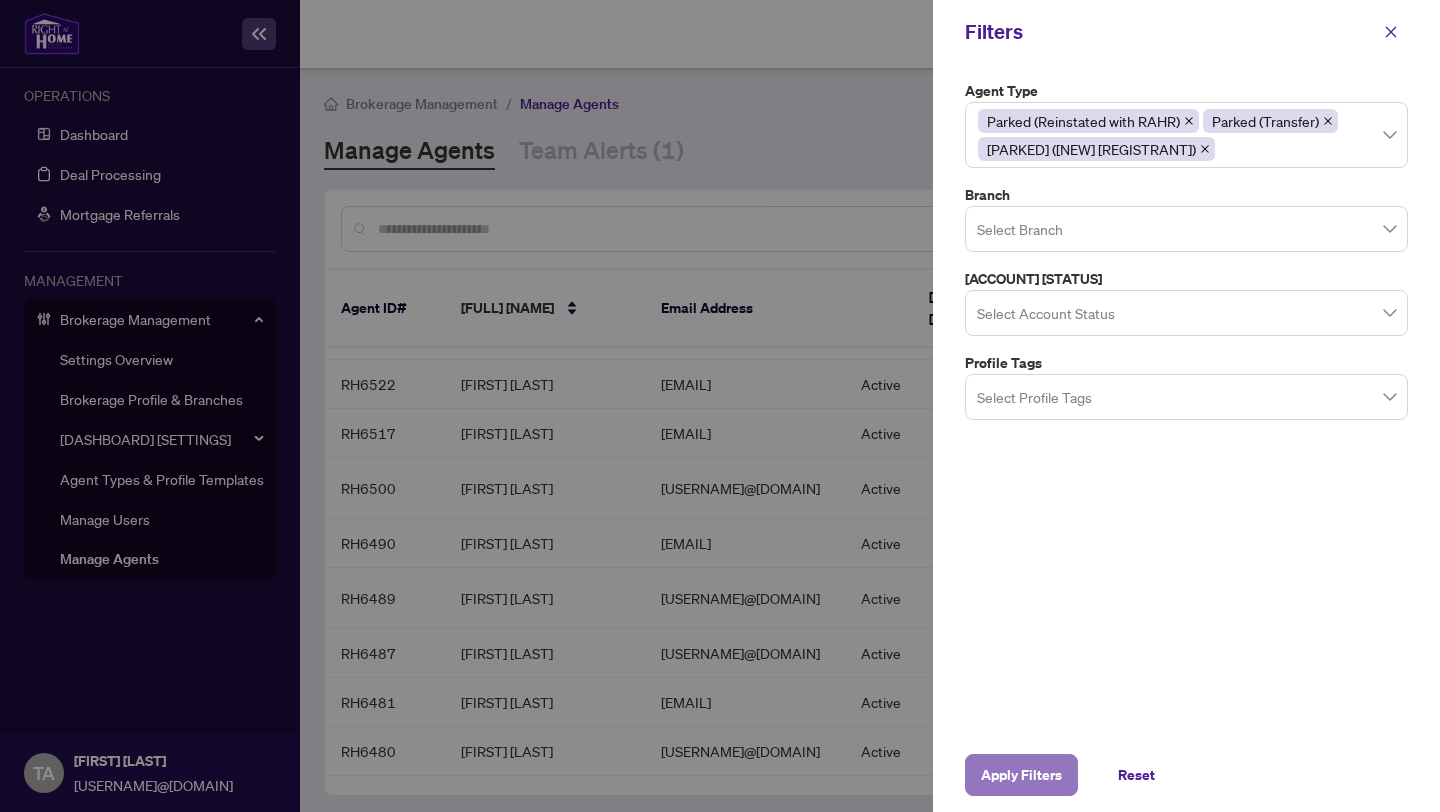 click on "Apply Filters" at bounding box center (1021, 775) 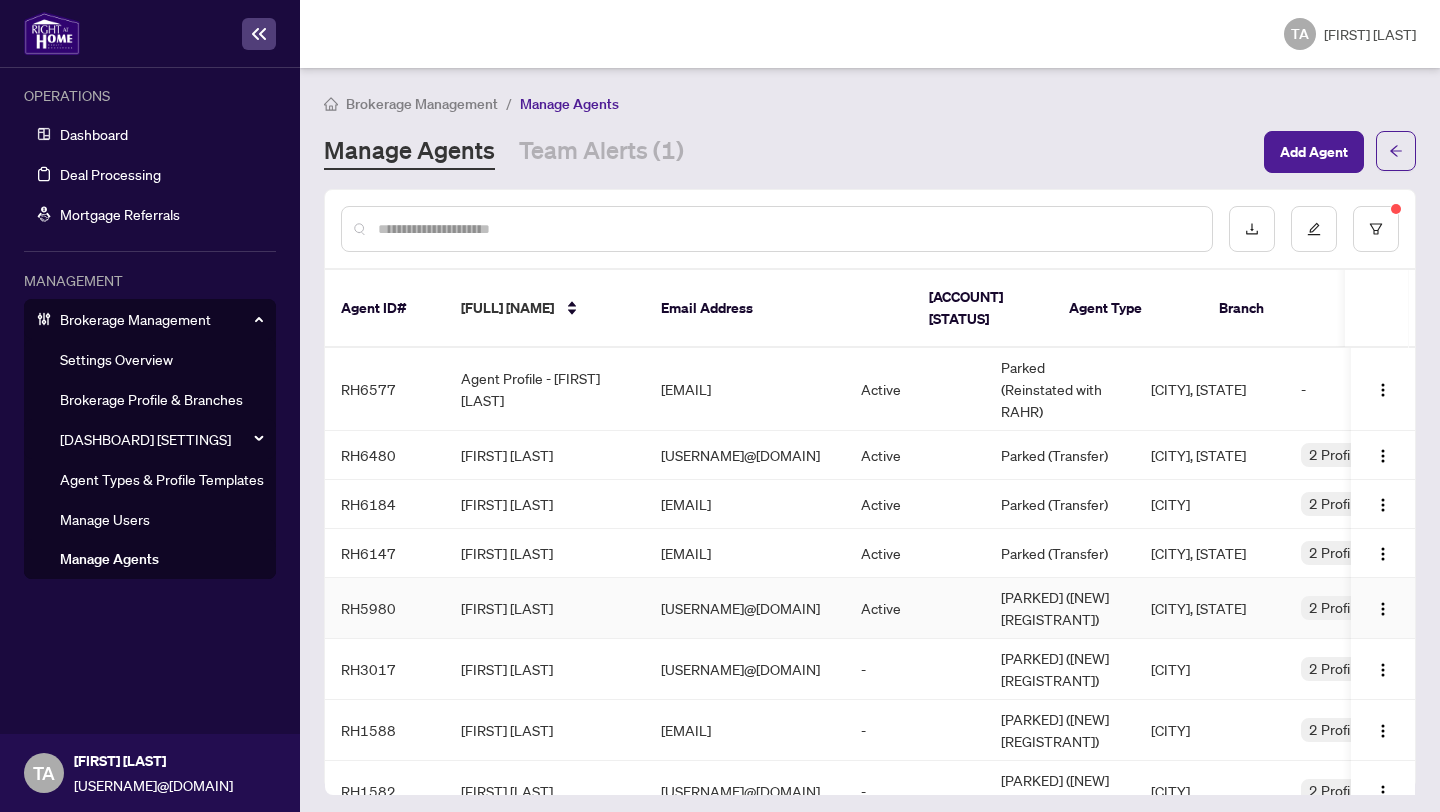 scroll, scrollTop: 0, scrollLeft: 298, axis: horizontal 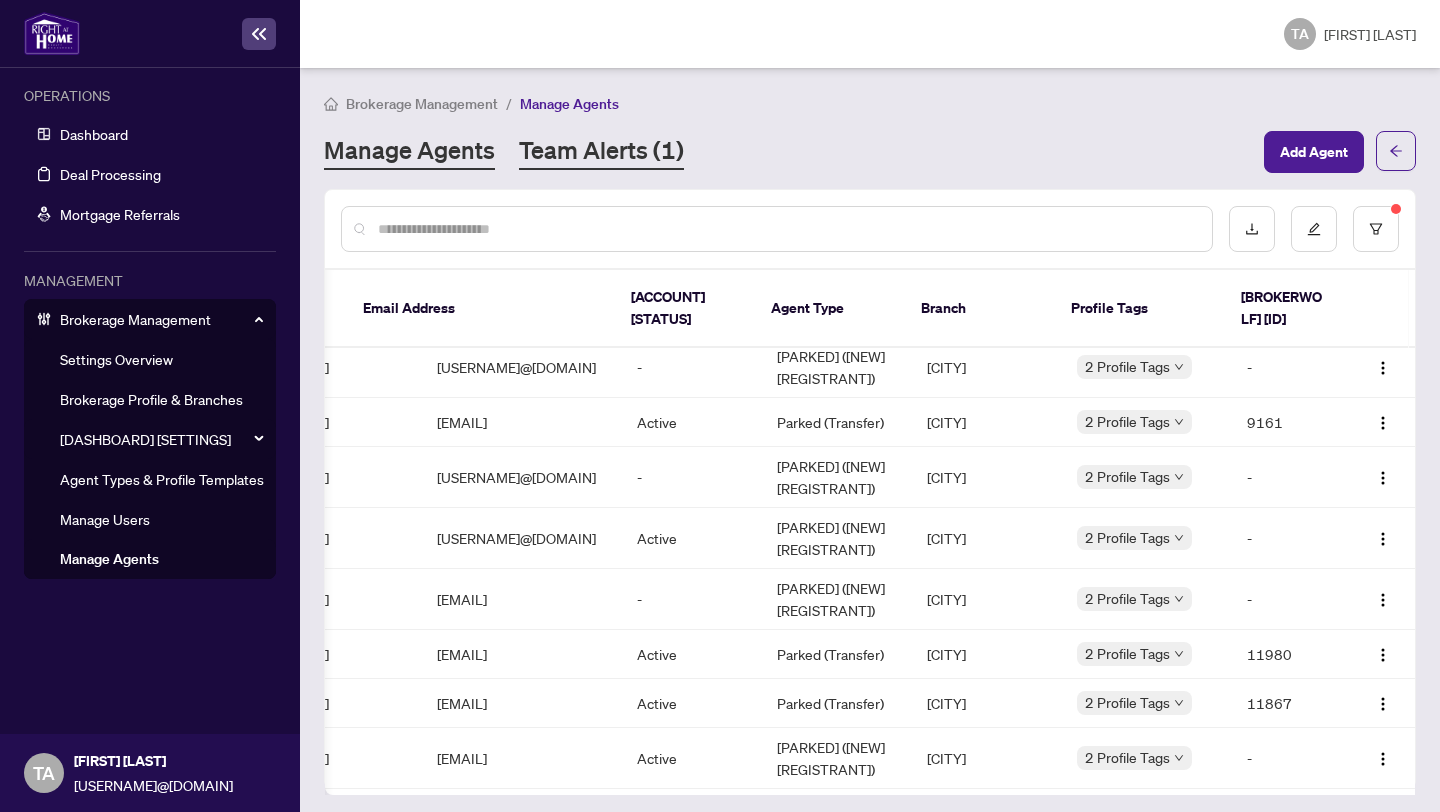 click on "Team Alerts   (1)" at bounding box center [601, 152] 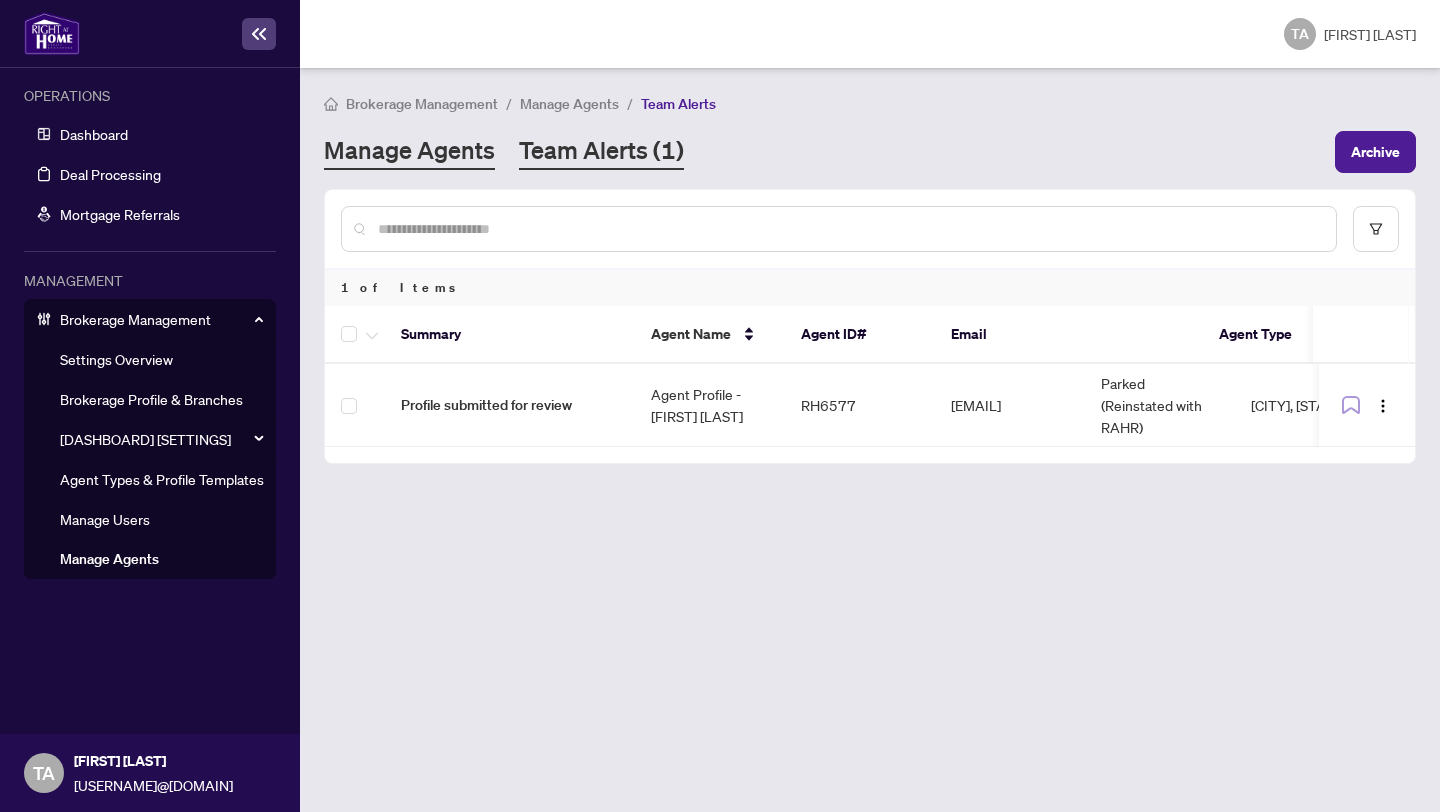 click on "Manage Agents" at bounding box center [409, 152] 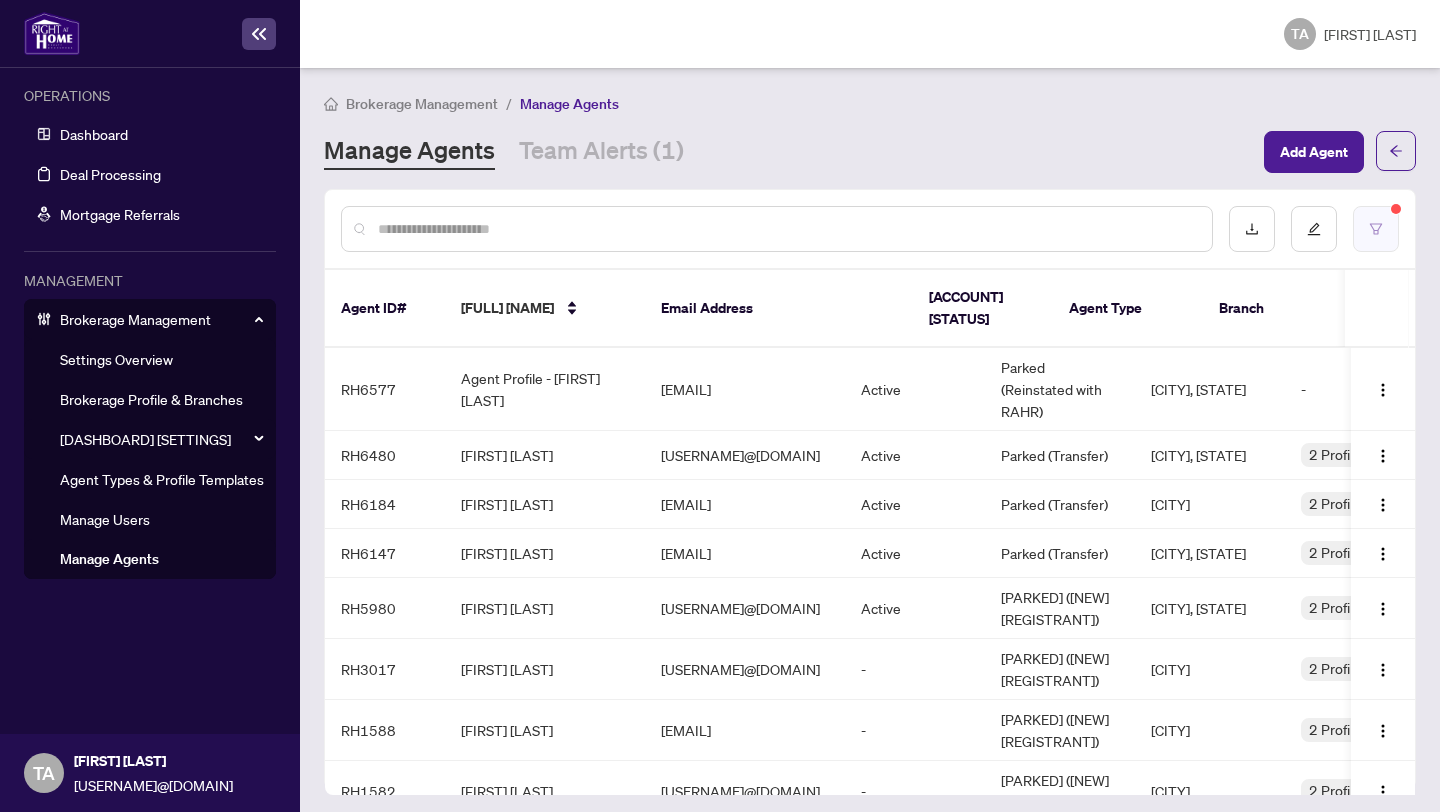click at bounding box center (1376, 229) 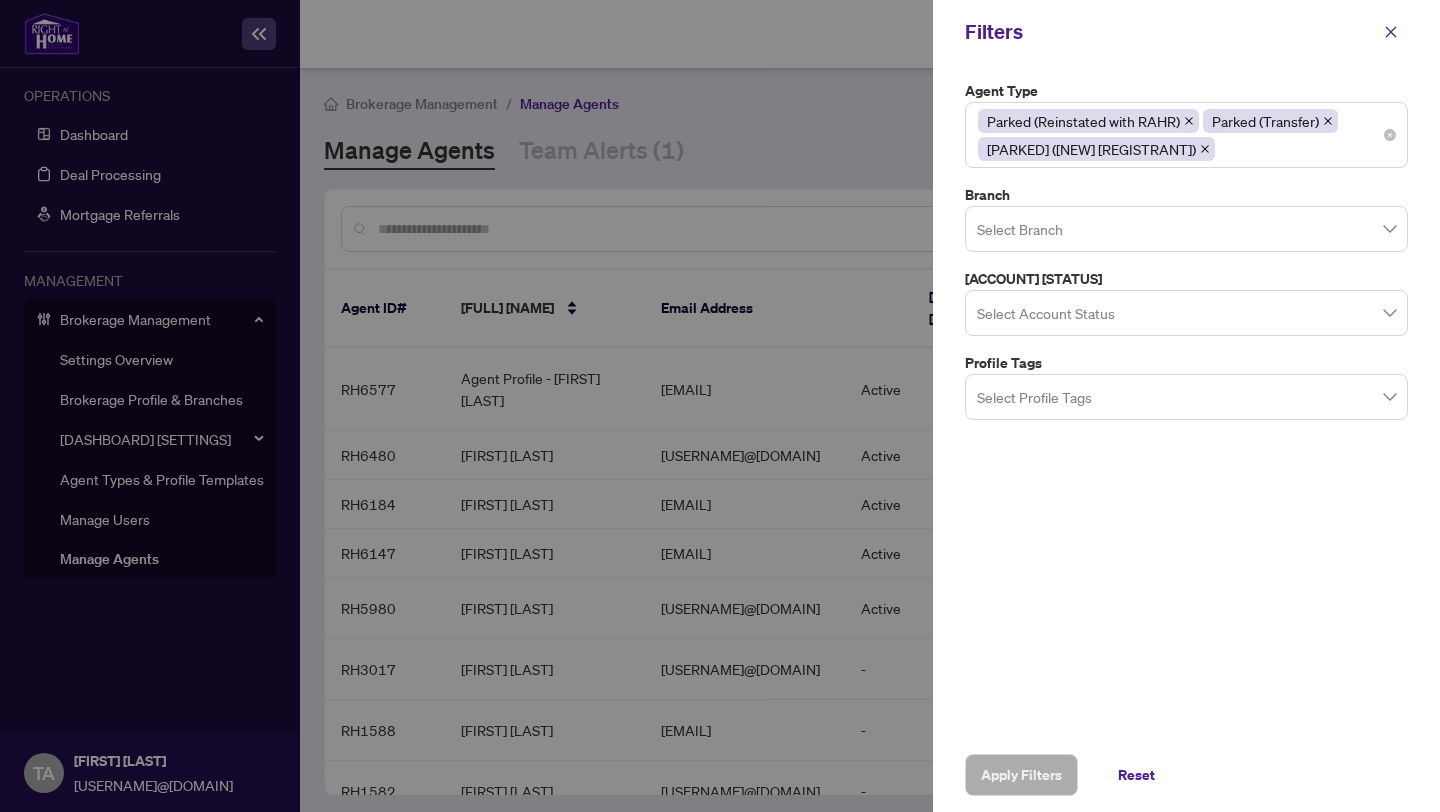 click at bounding box center [1189, 121] 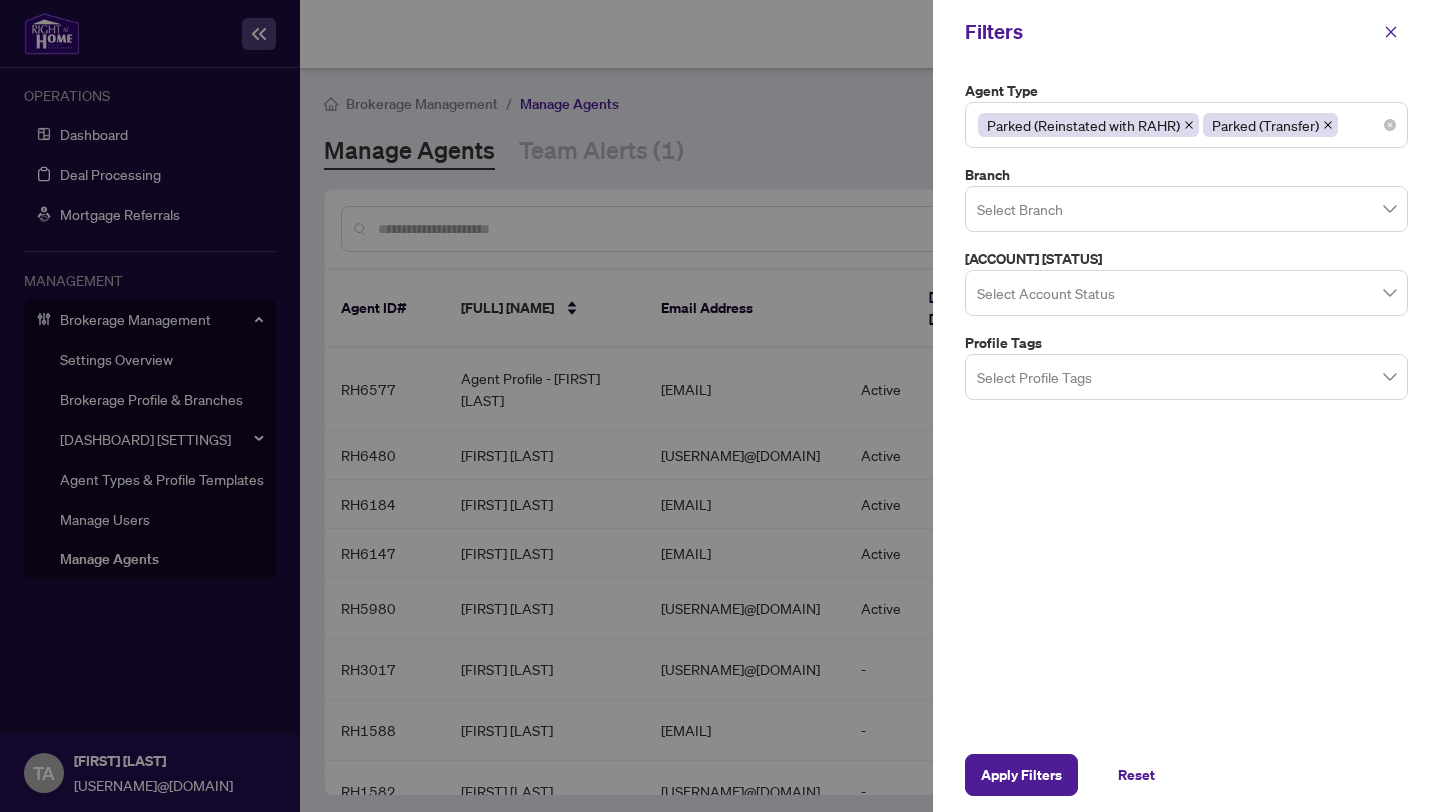 click at bounding box center [1189, 125] 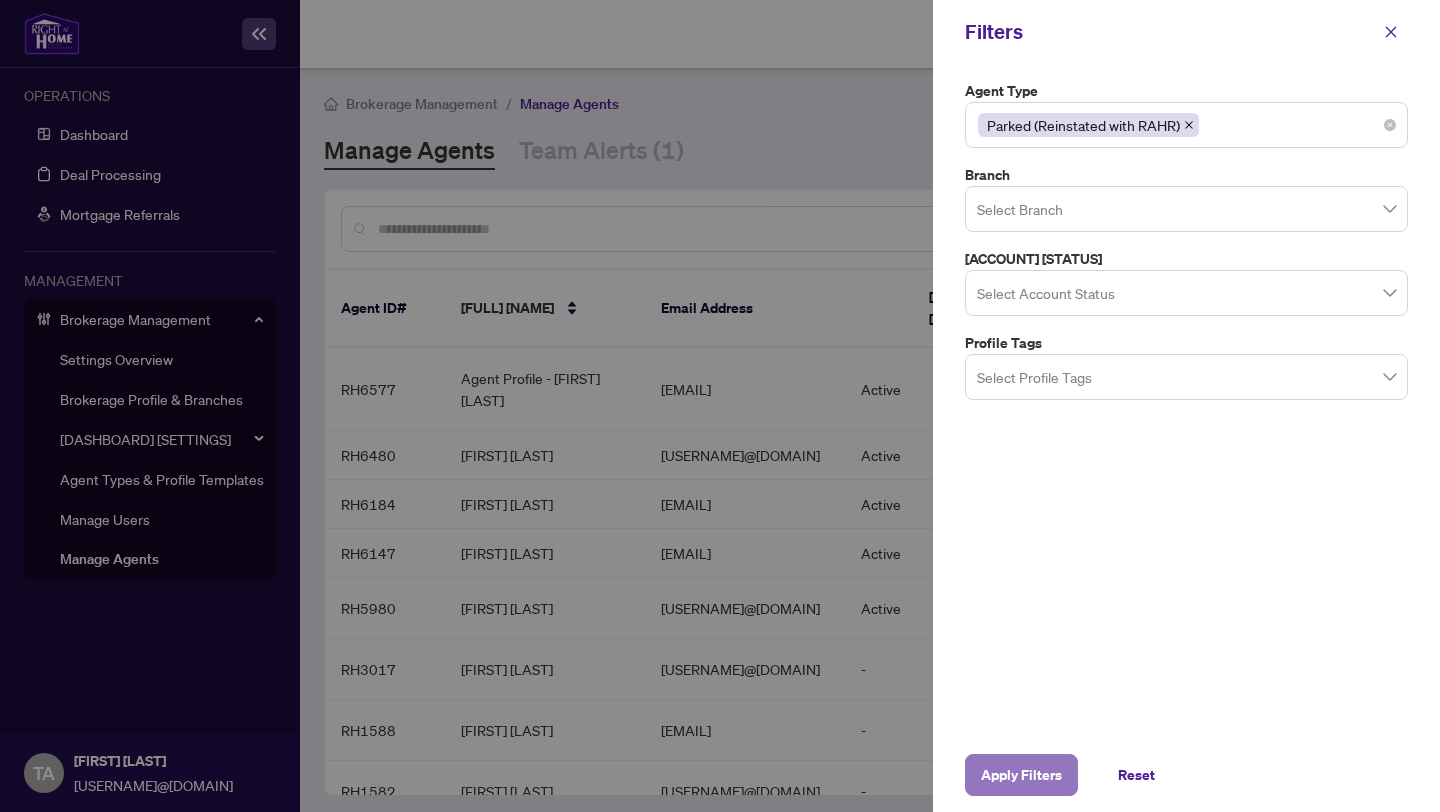 click on "Apply Filters" at bounding box center [1021, 775] 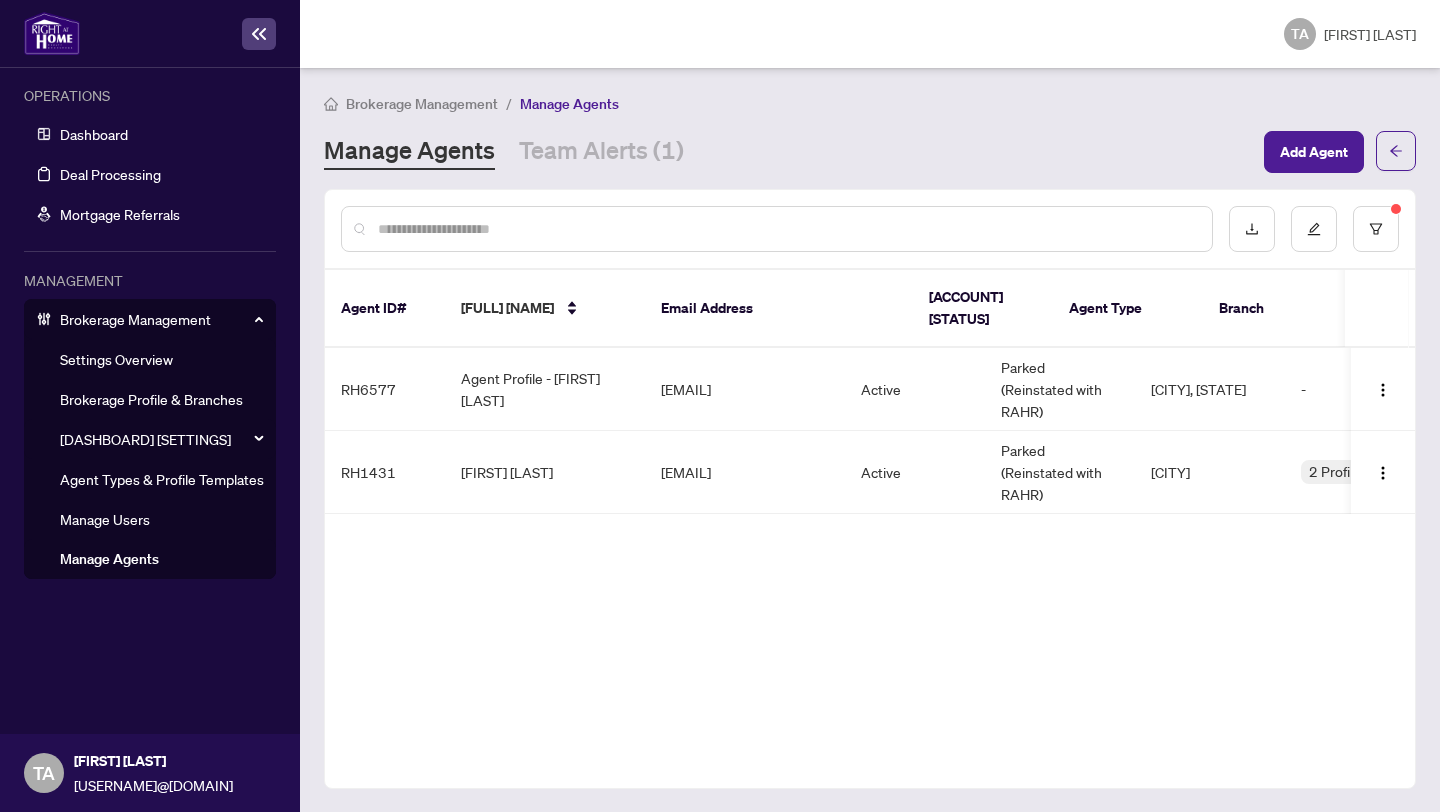 click at bounding box center (870, 229) 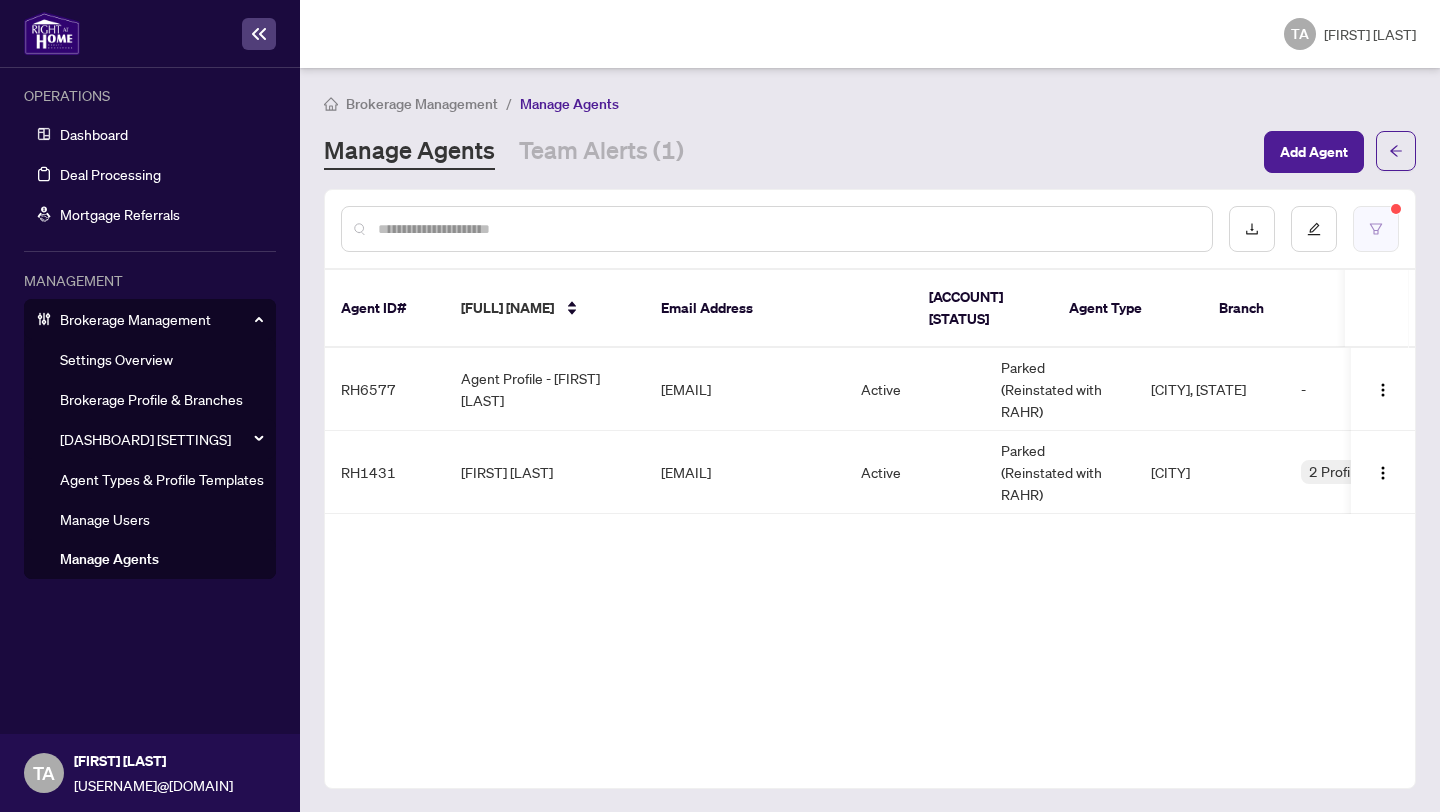 click at bounding box center [1376, 229] 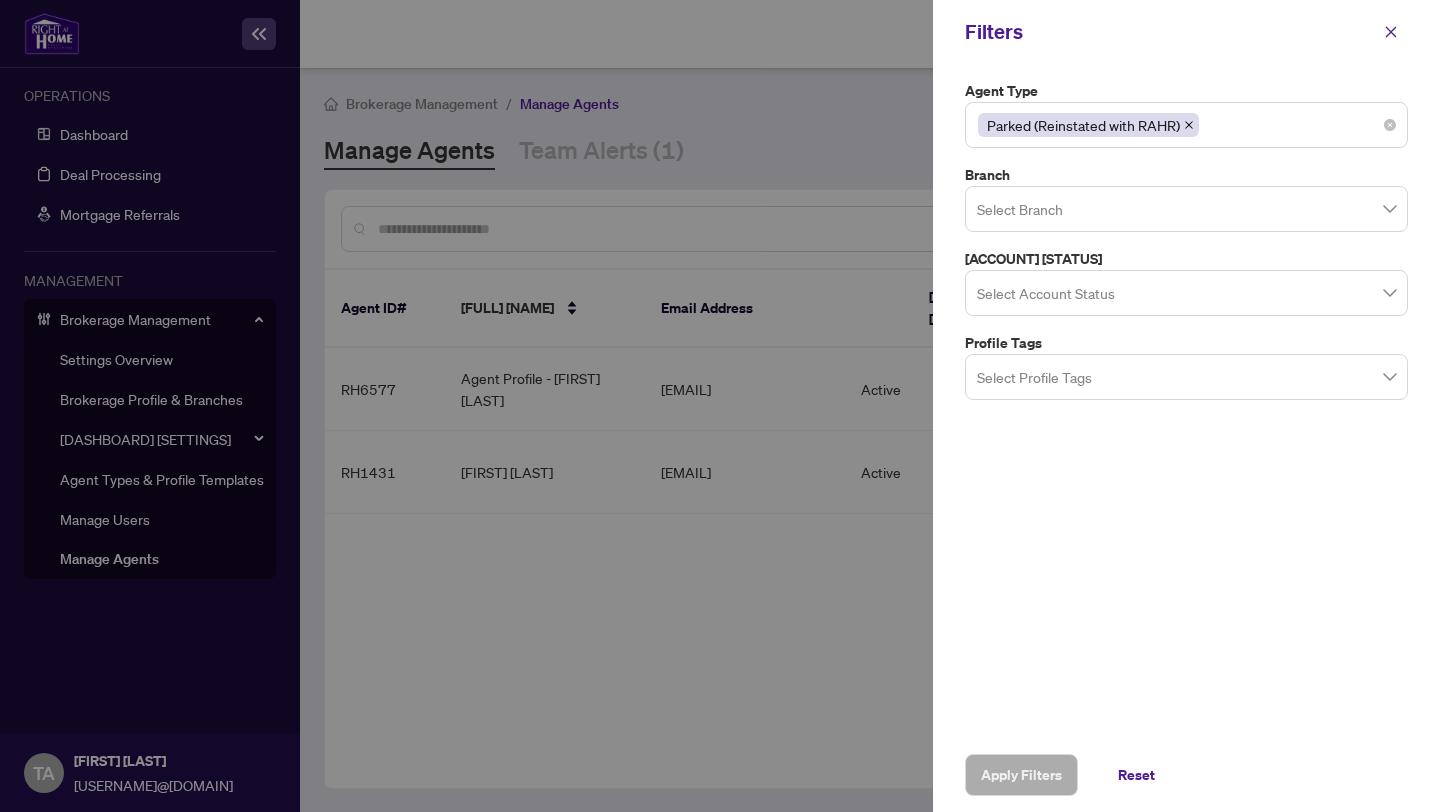 click at bounding box center (1189, 125) 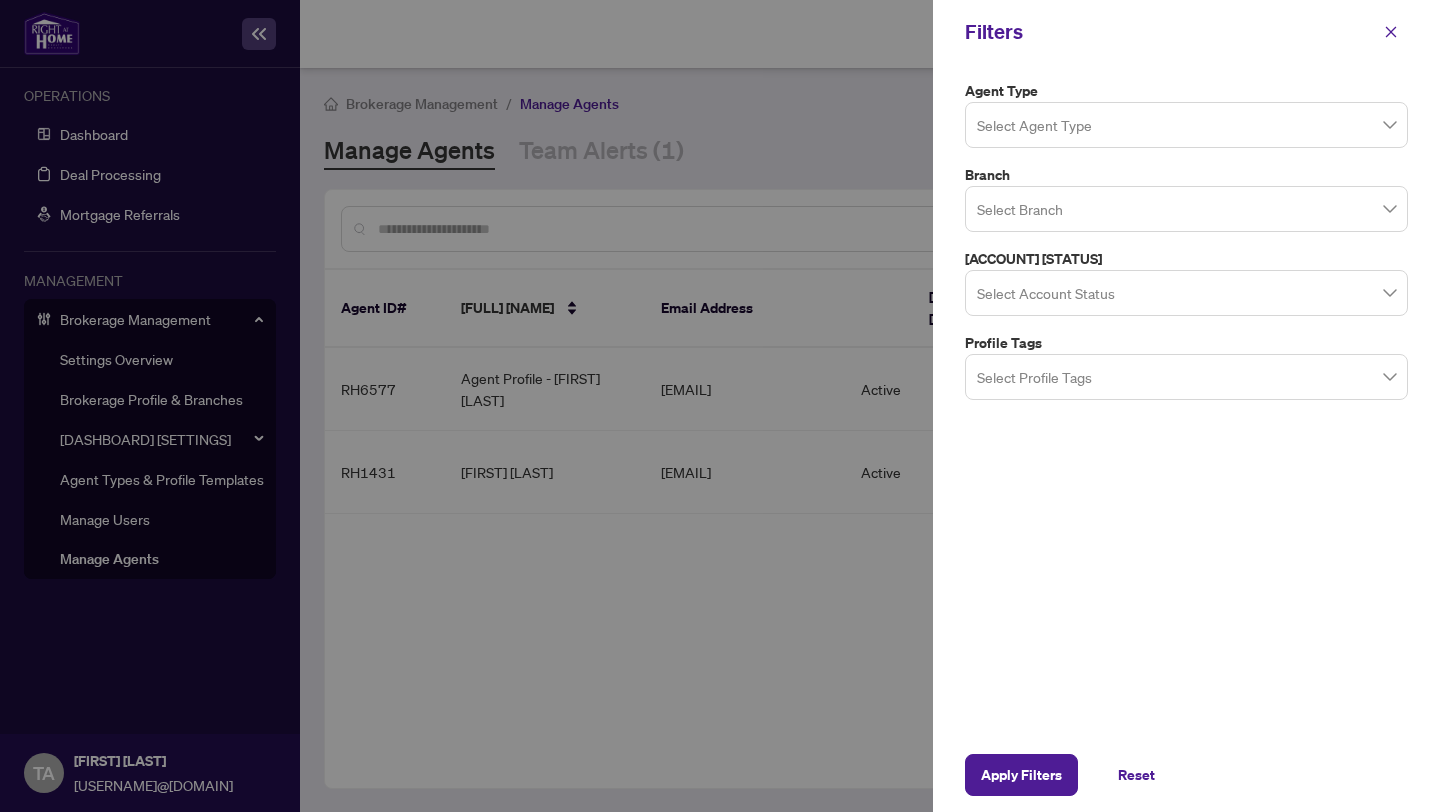 click at bounding box center [1186, 124] 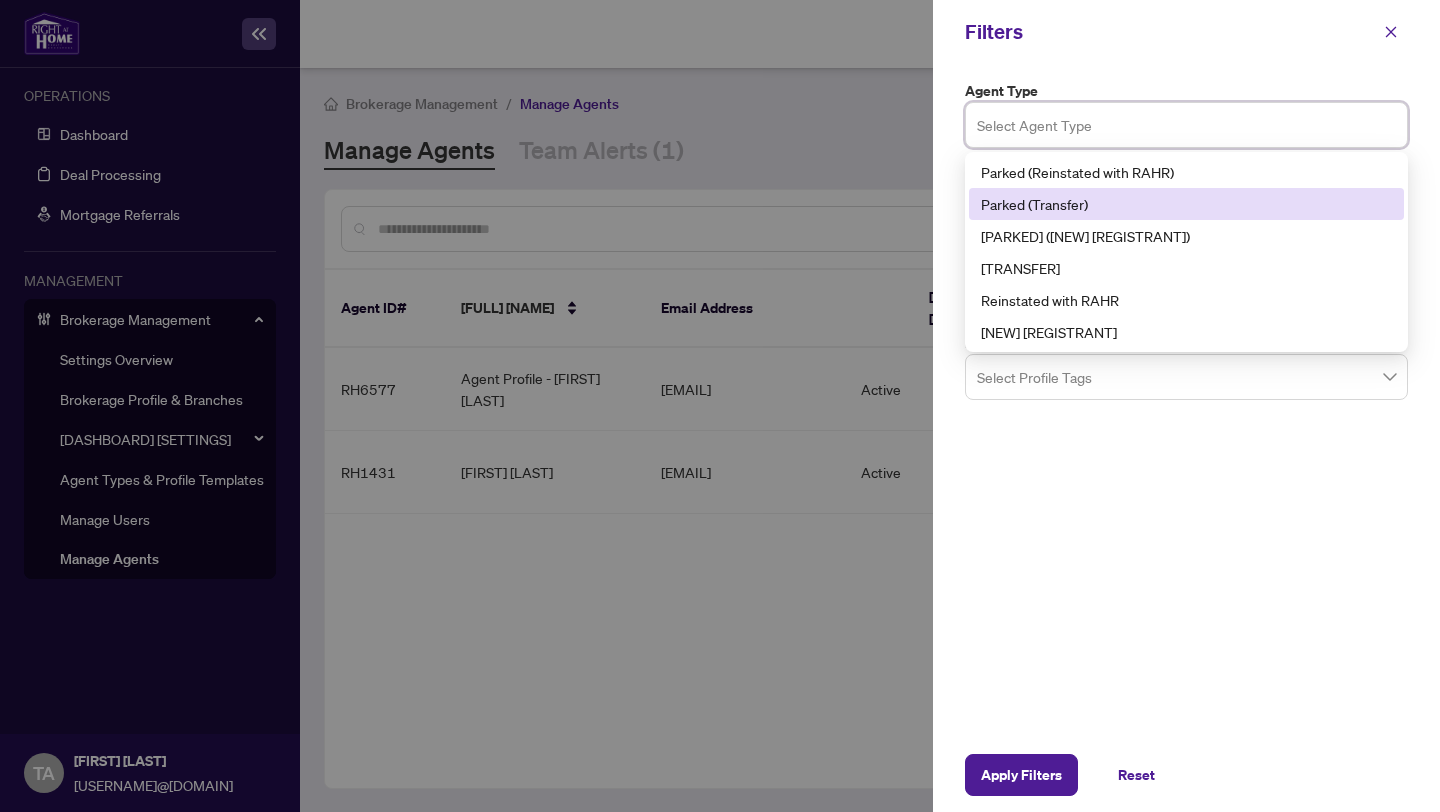 click on "Parked (Transfer)" at bounding box center [1186, 204] 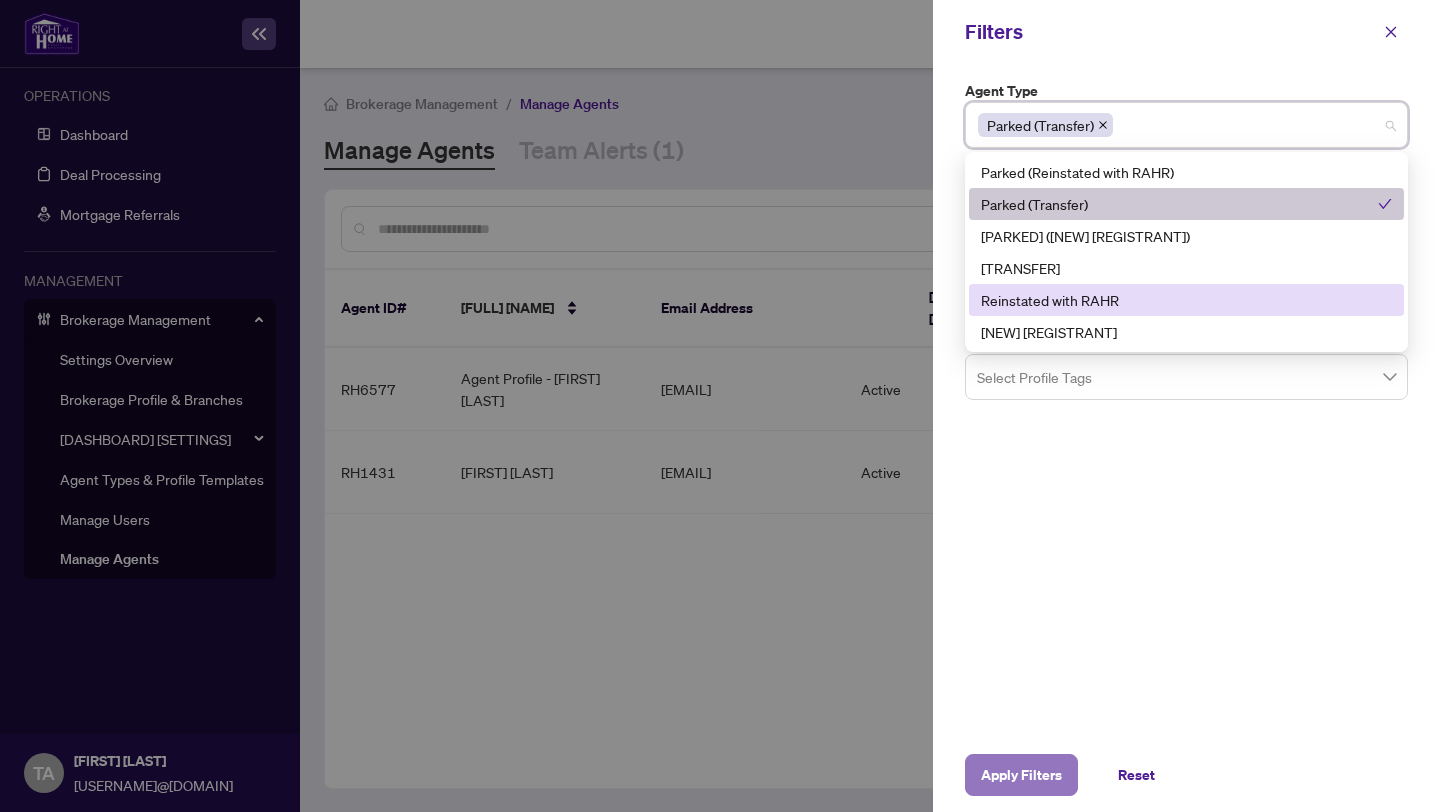 click on "Apply Filters" at bounding box center [1021, 775] 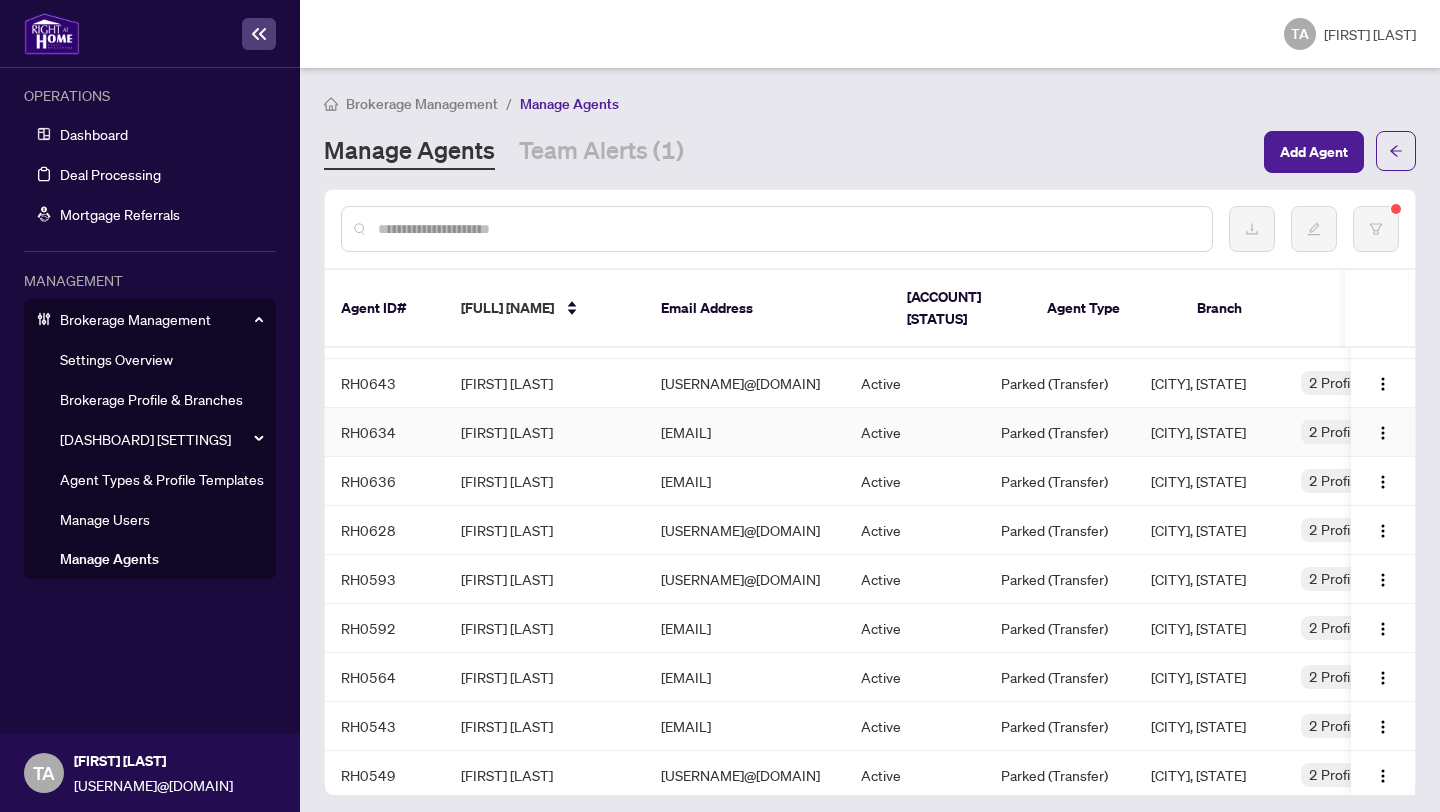 scroll, scrollTop: 1519, scrollLeft: 0, axis: vertical 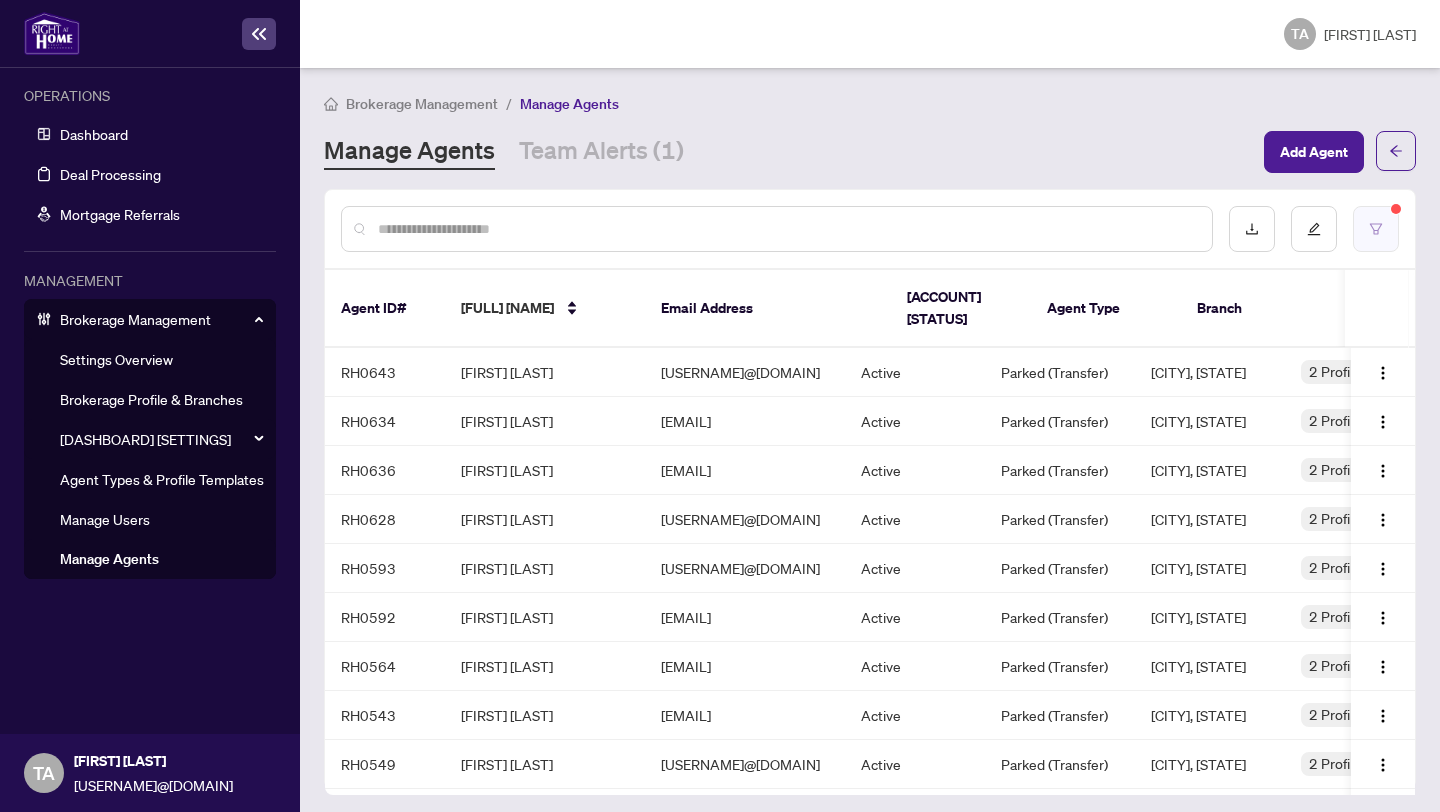 click at bounding box center (1376, 229) 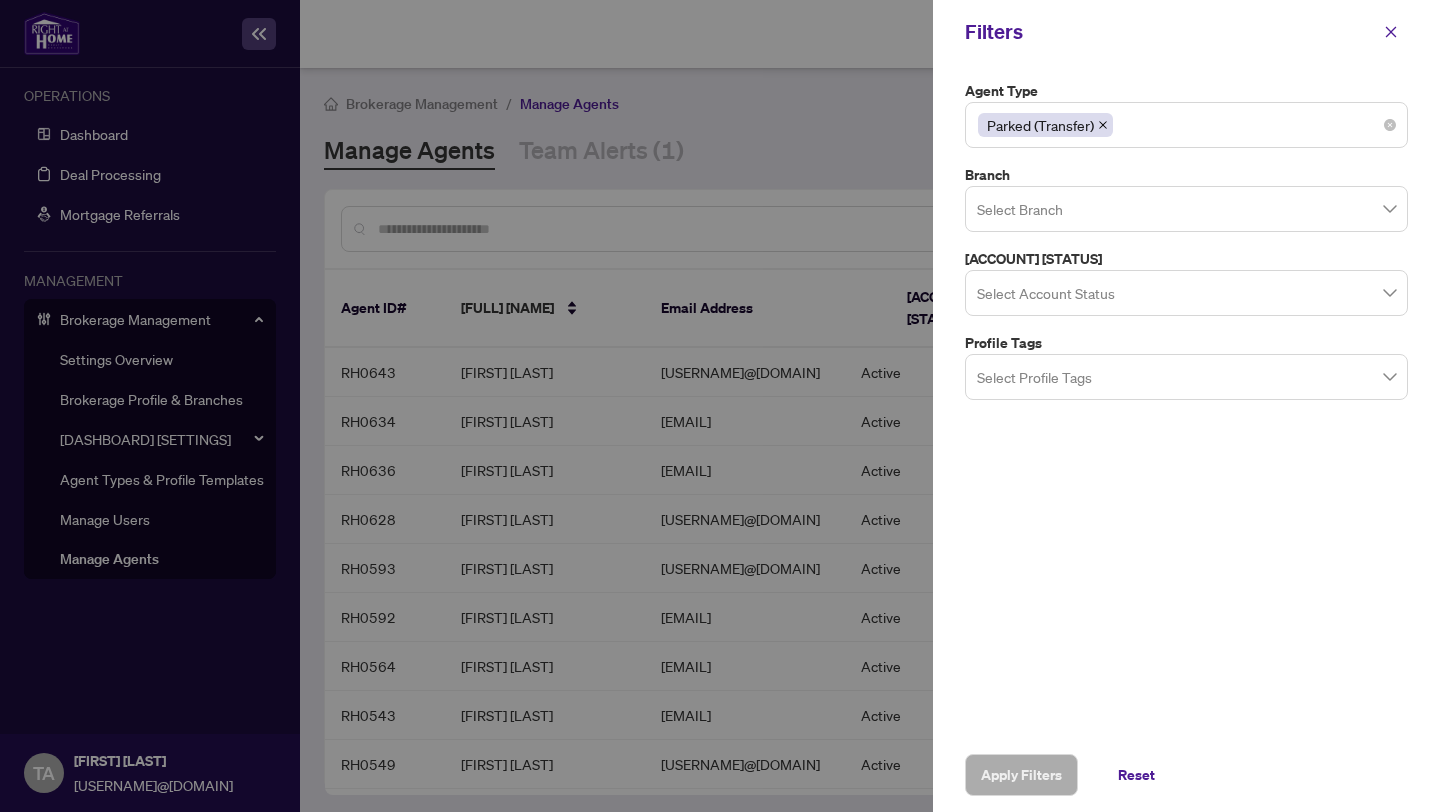 click at bounding box center (1103, 125) 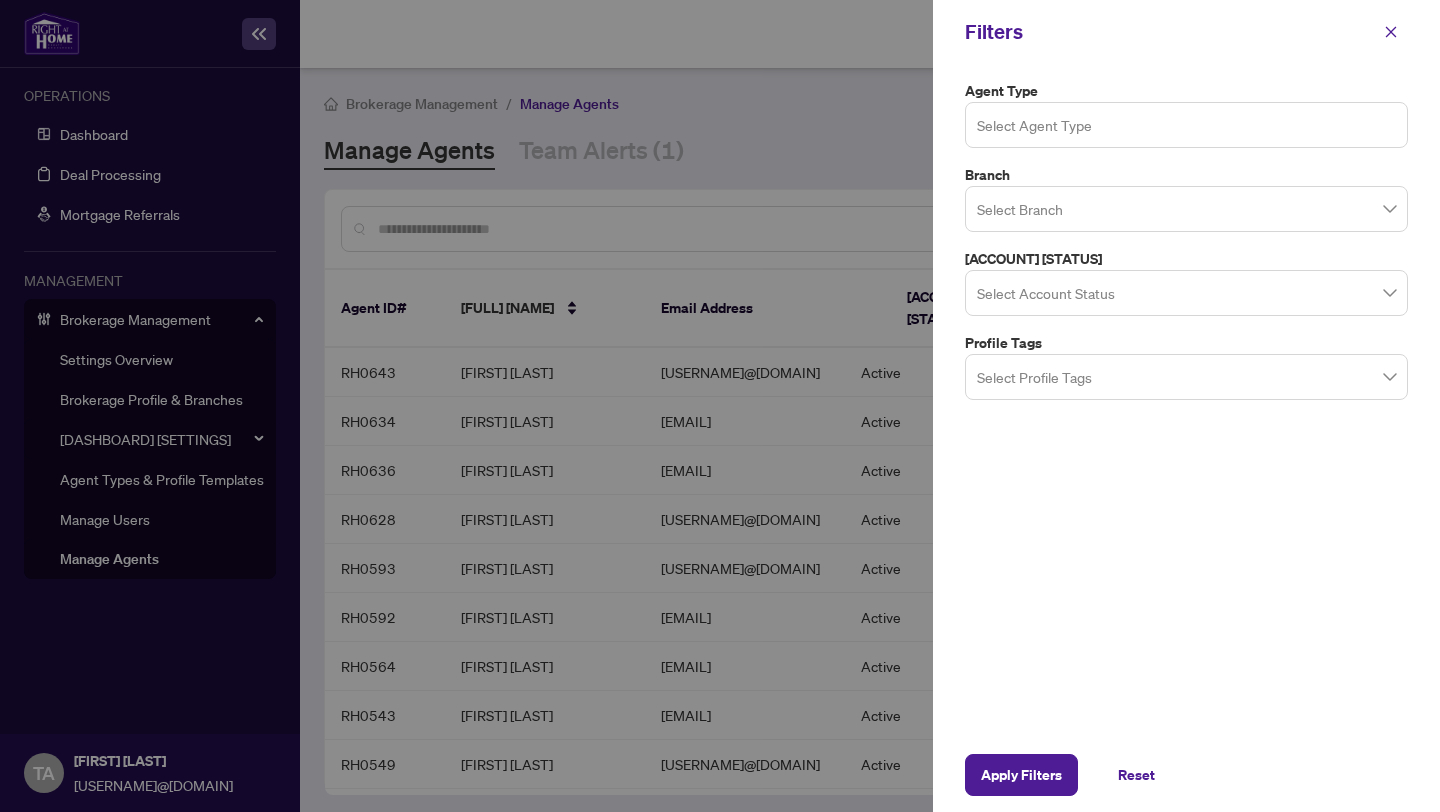 click at bounding box center (1186, 124) 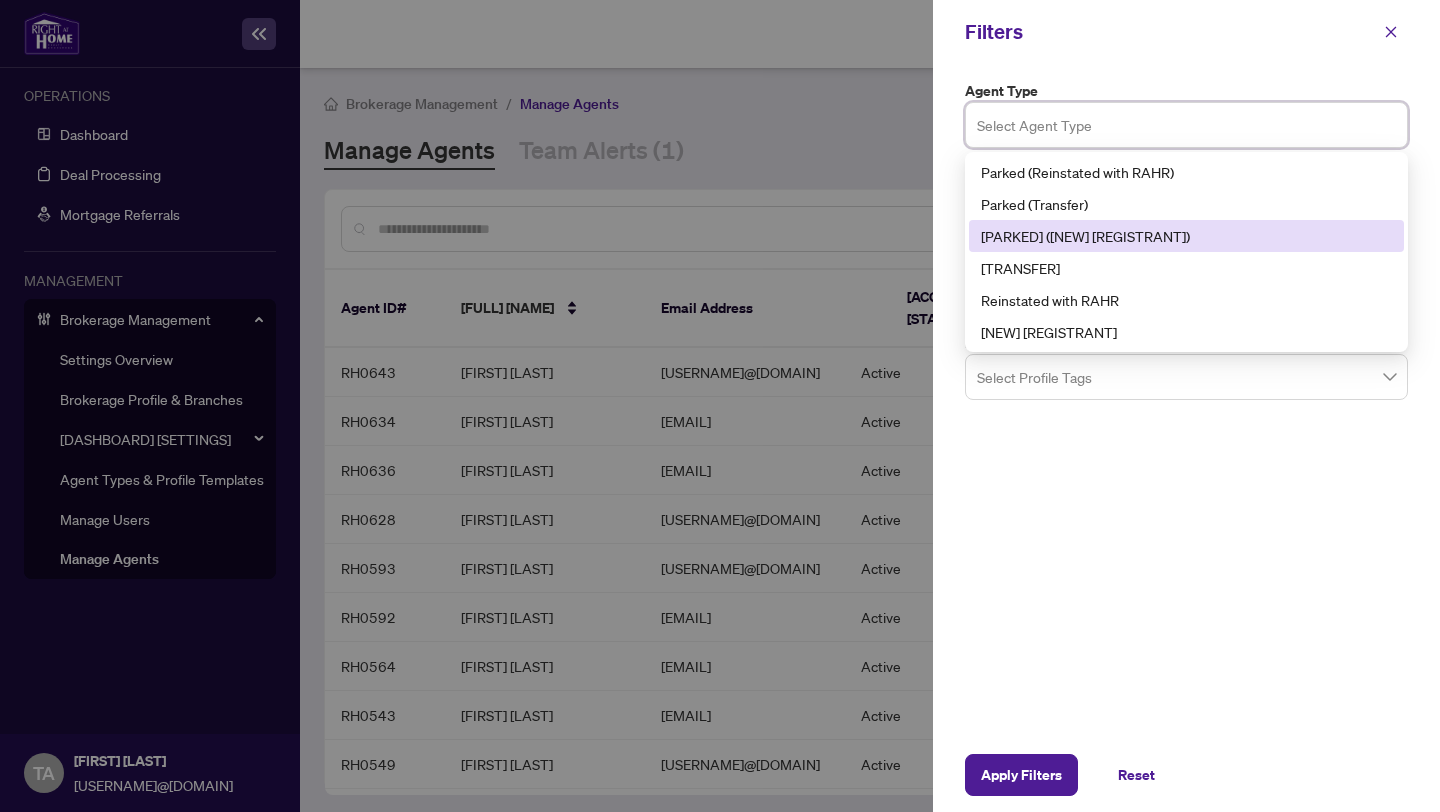 click on "[PARKED] ([NEW] [REGISTRANT])" at bounding box center (1186, 236) 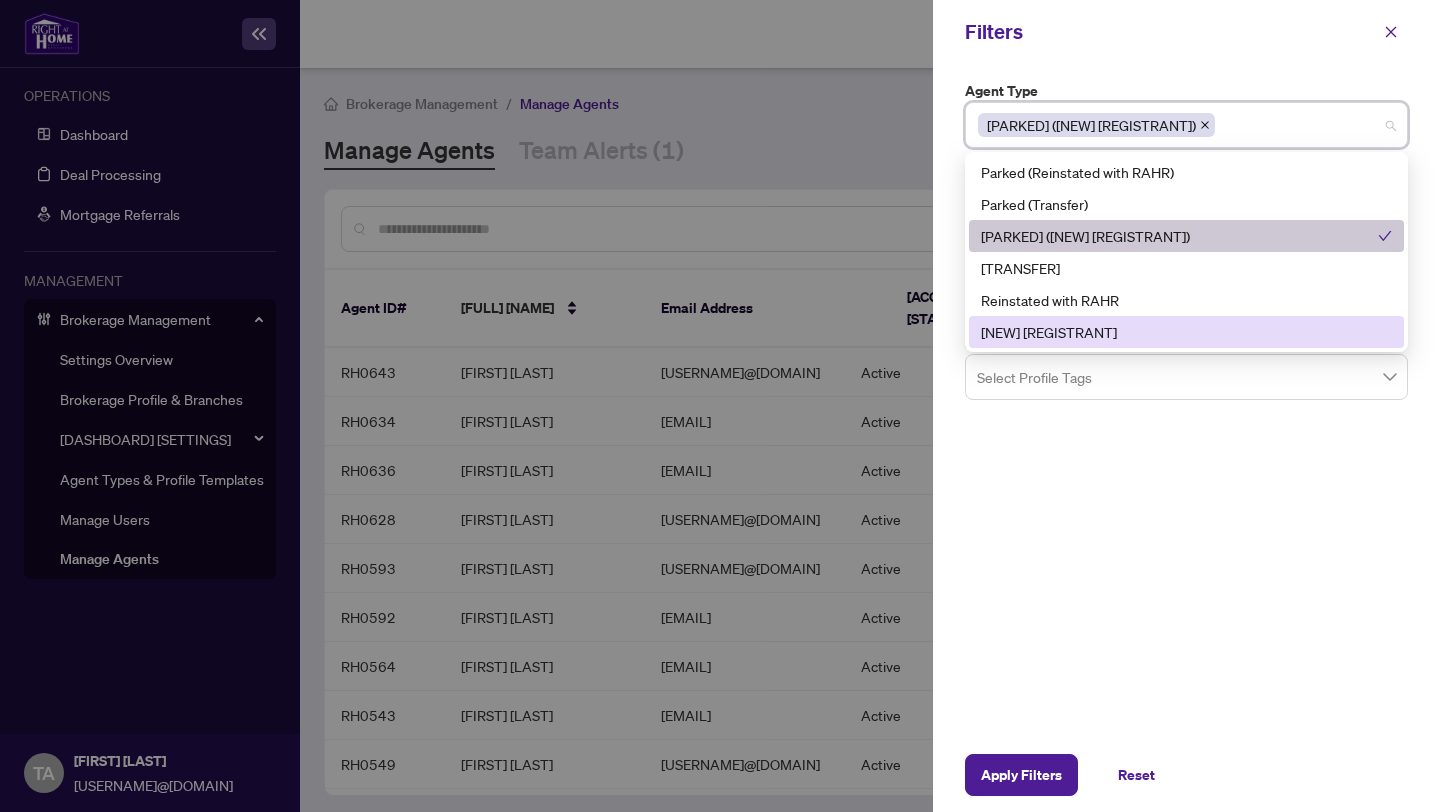 click on "Agent Type Parked (New Registrant)   5 6 Parked (Reinstated with RAHR) Parked (Transfer) Parked (New Registrant) Transfer Reinstated with RAHR New Registrant Branch   Select Branch Account Status   Select Account Status Profile Tags   Select Profile Tags" at bounding box center [1186, 401] 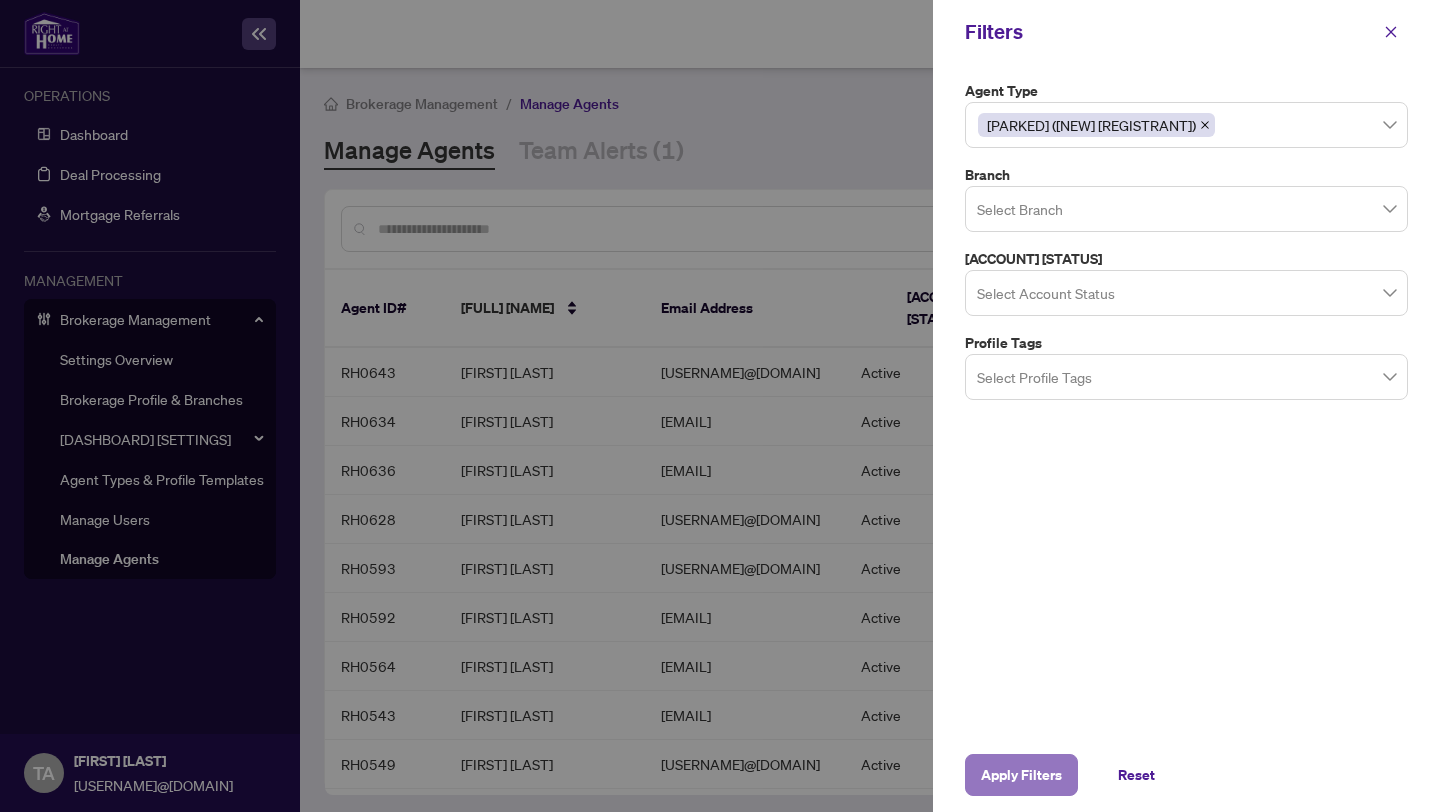 click on "Apply Filters" at bounding box center [1021, 775] 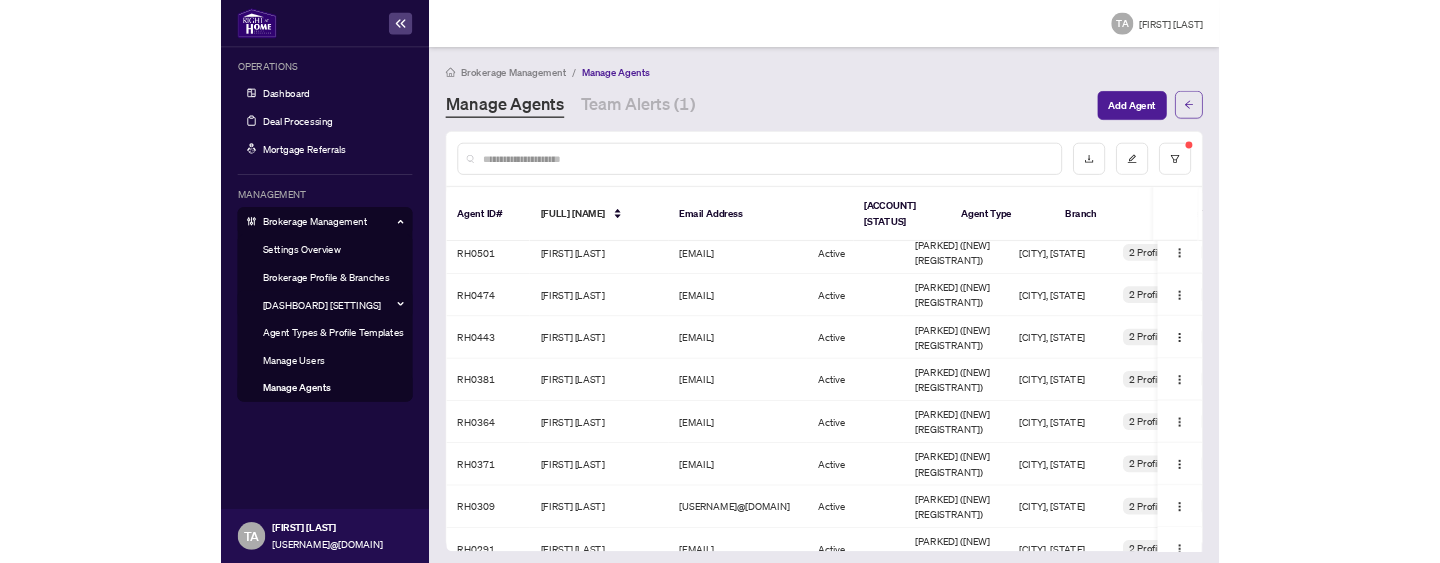 scroll, scrollTop: 2975, scrollLeft: 0, axis: vertical 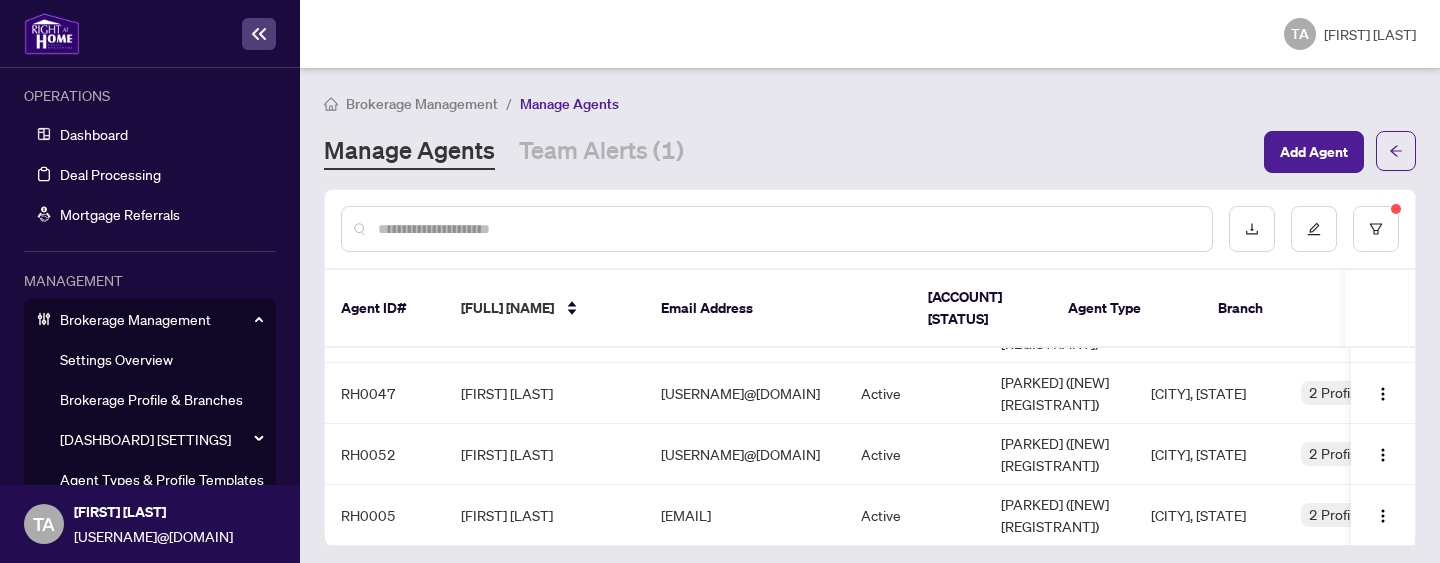 click at bounding box center [787, 229] 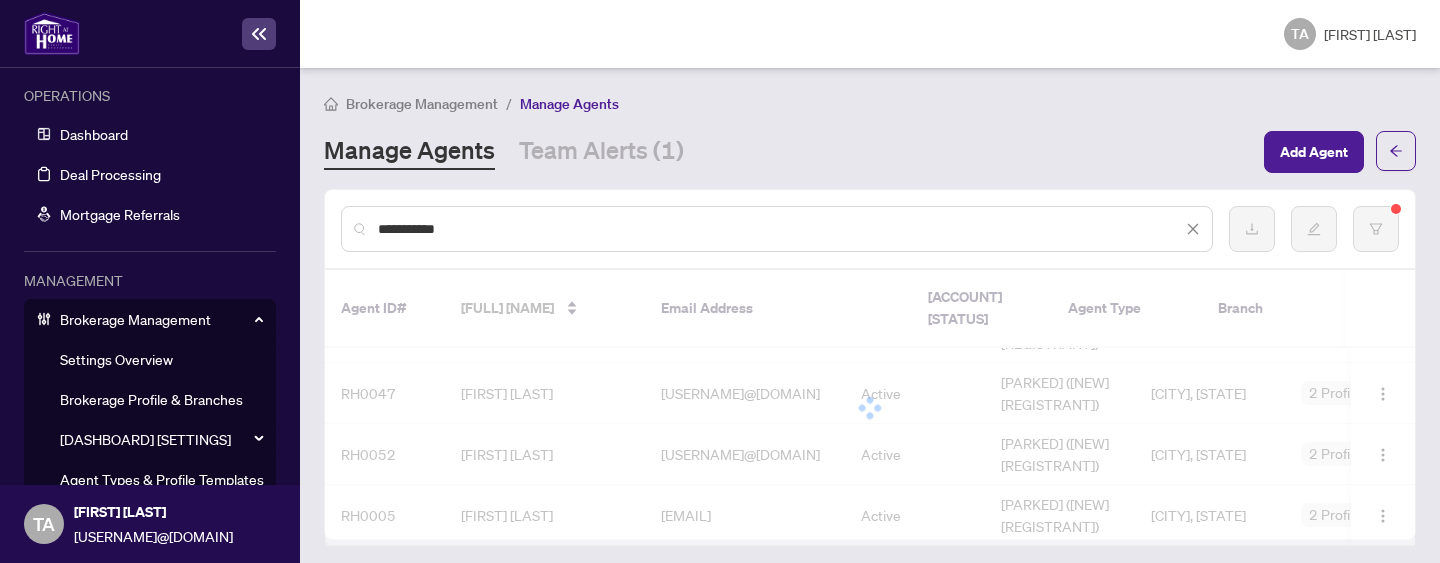 scroll, scrollTop: 0, scrollLeft: 0, axis: both 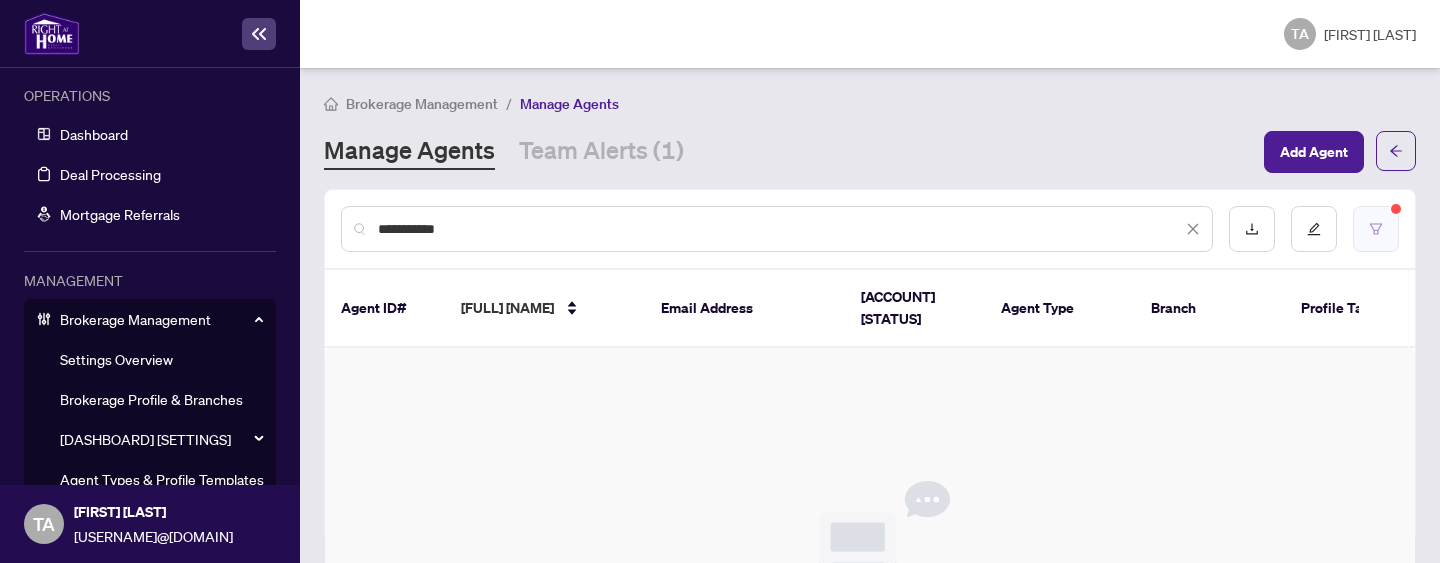 type on "**********" 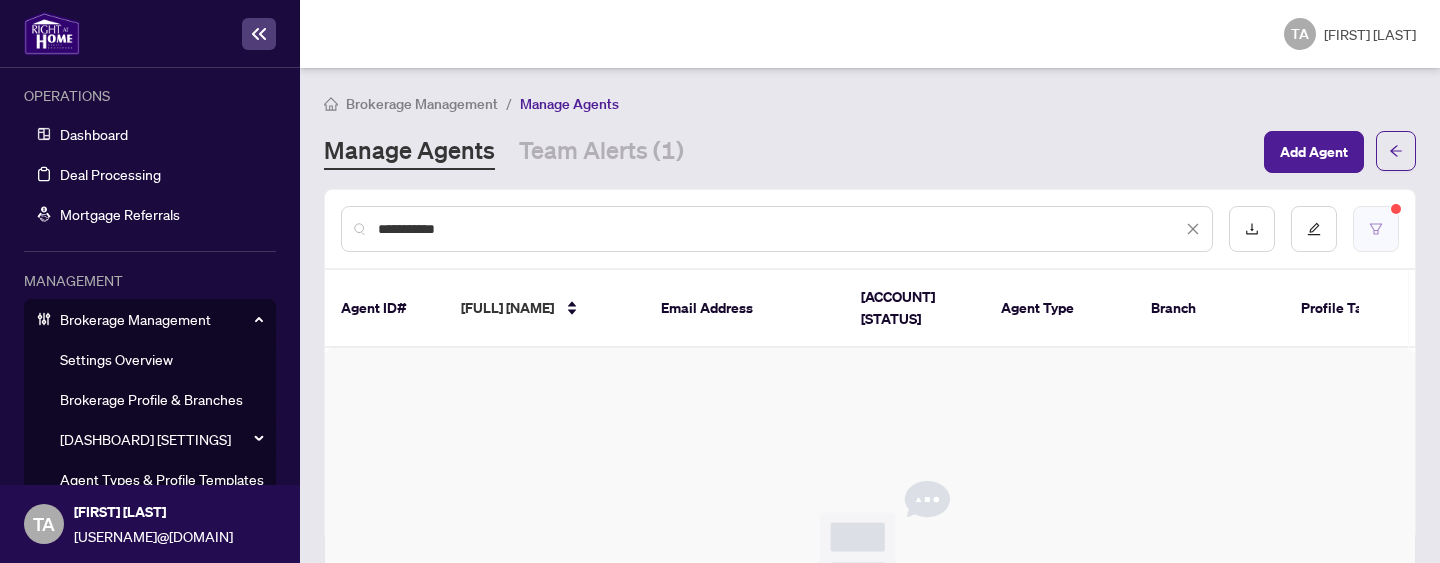 click at bounding box center [1376, 229] 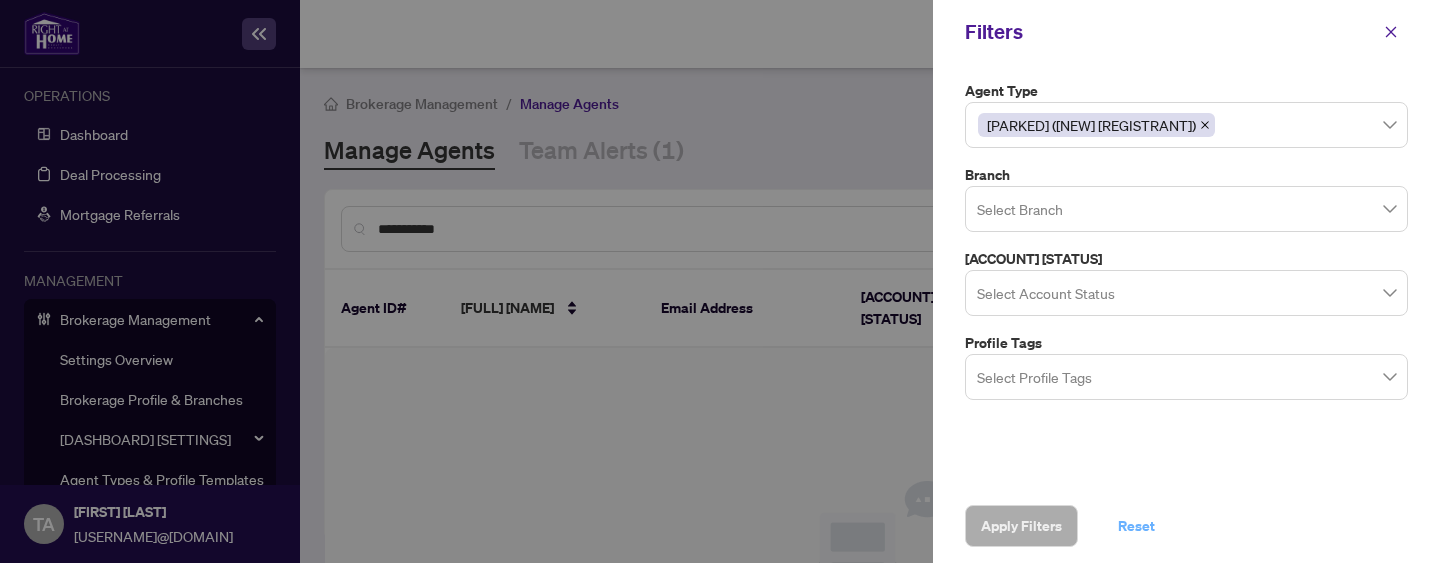 click on "Reset" at bounding box center [1136, 526] 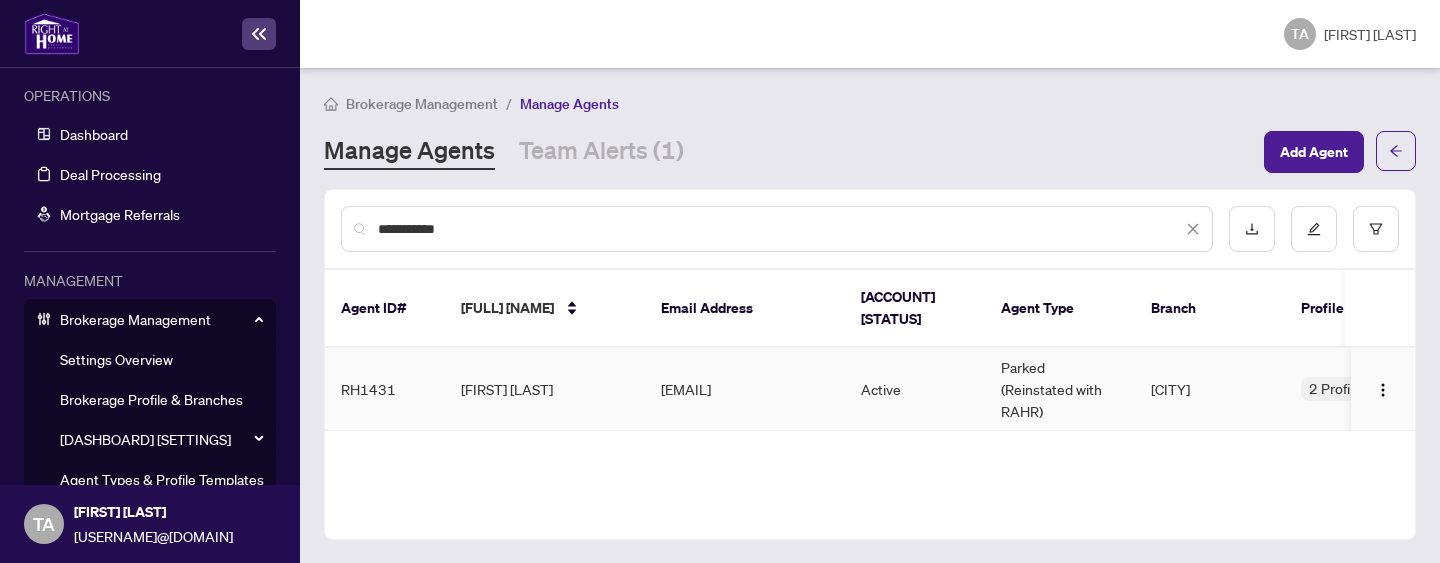 click on "[FIRST] [LAST]" at bounding box center [545, 389] 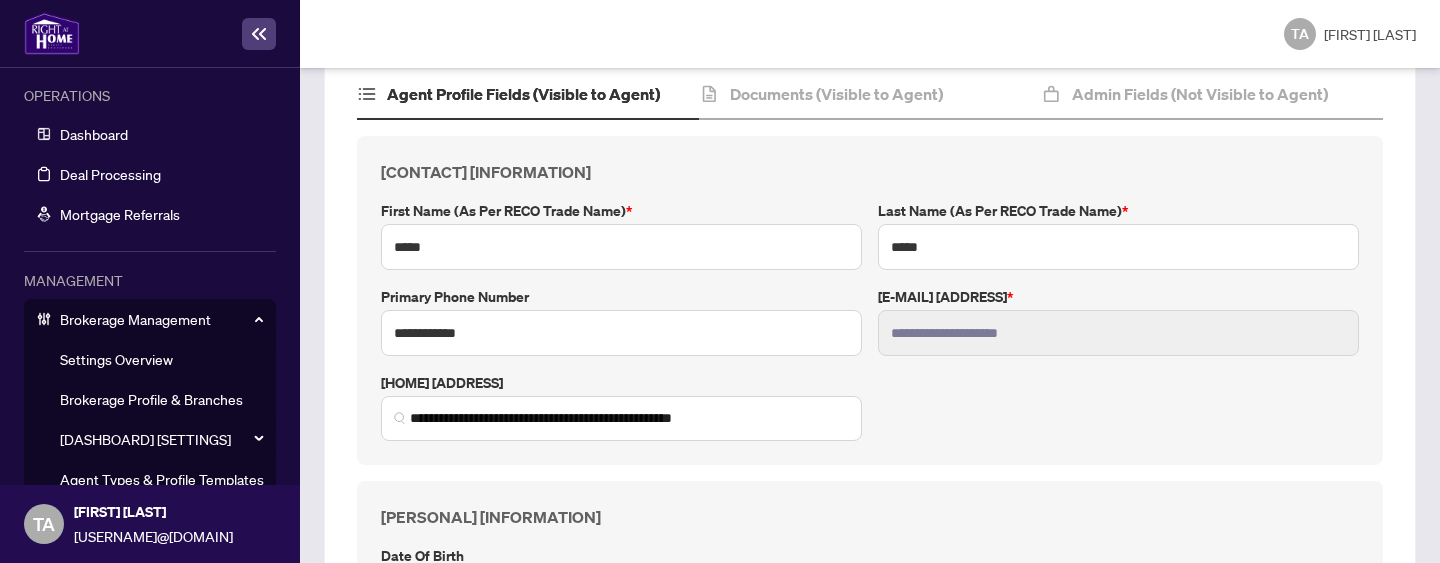 scroll, scrollTop: 0, scrollLeft: 0, axis: both 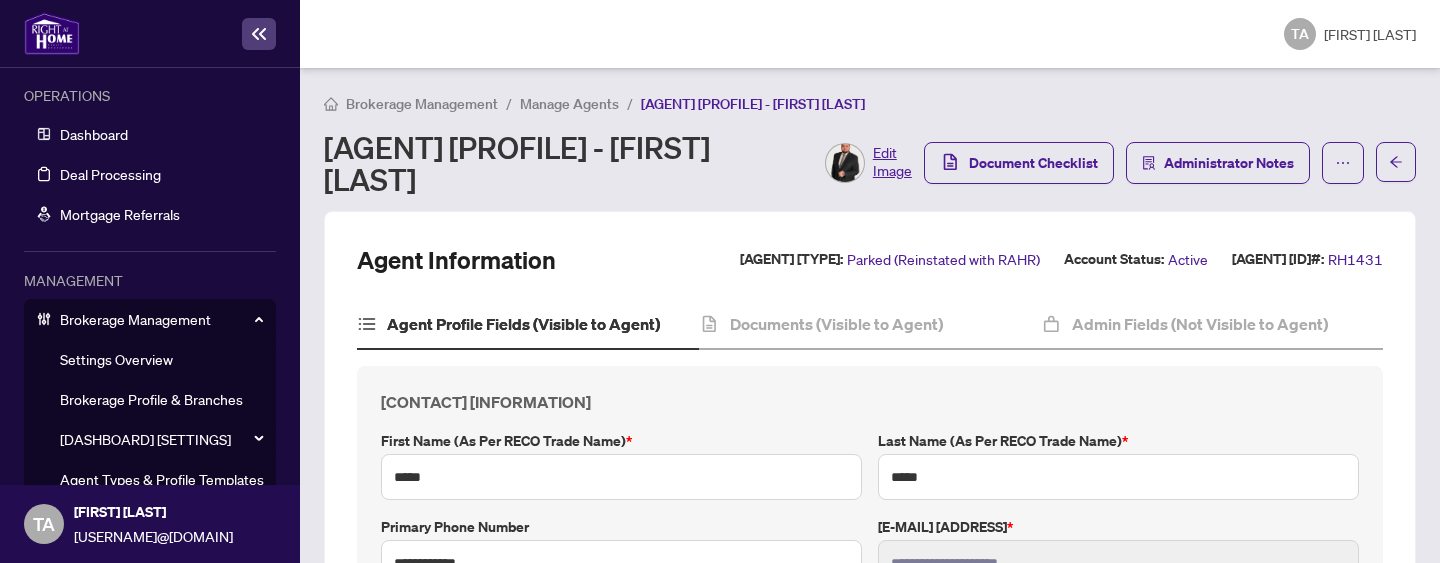 click on "Manage Agents" at bounding box center [569, 104] 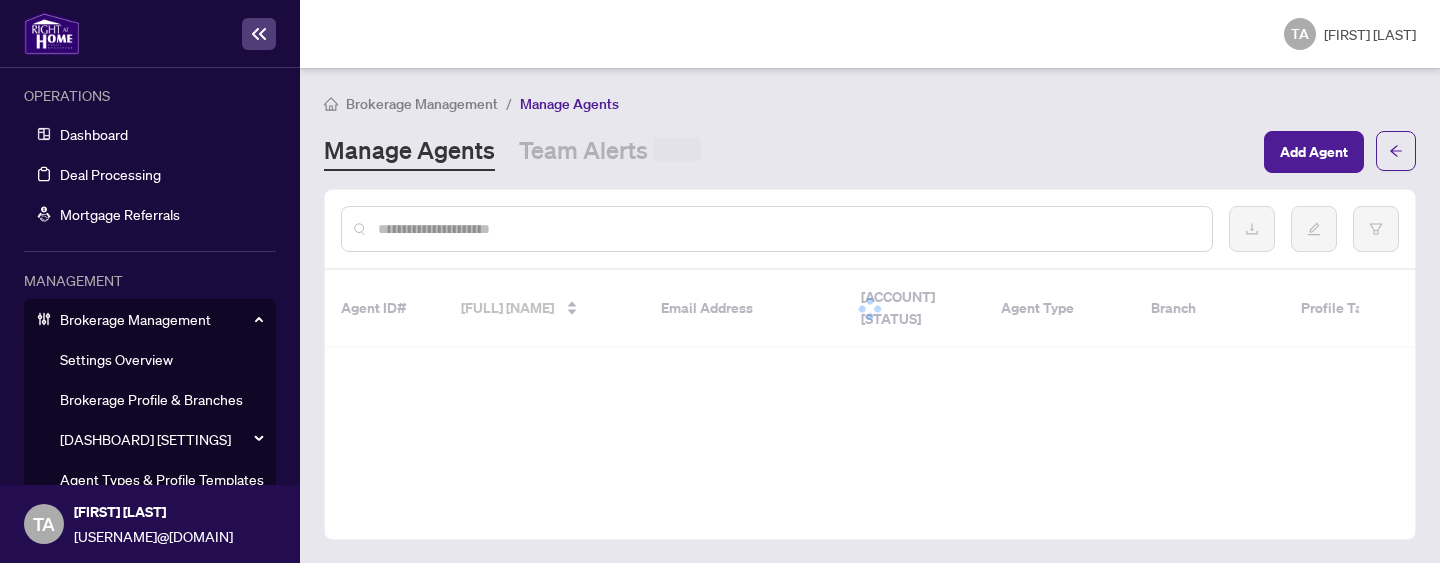 click at bounding box center (787, 229) 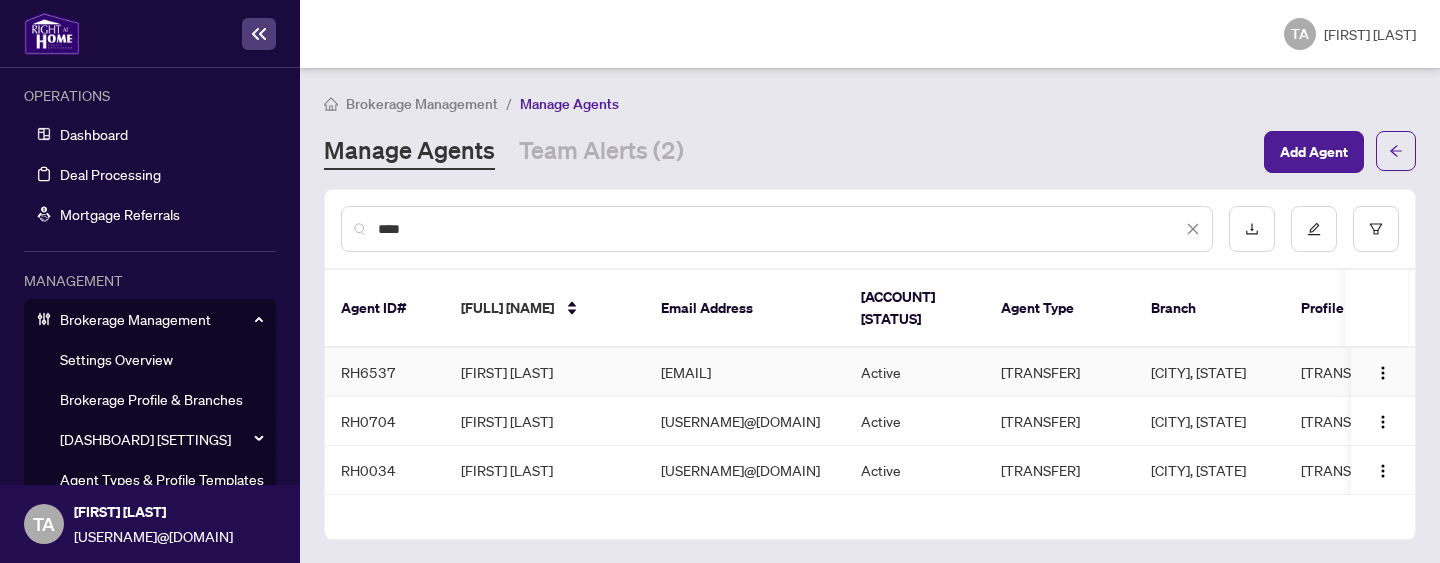 type on "****" 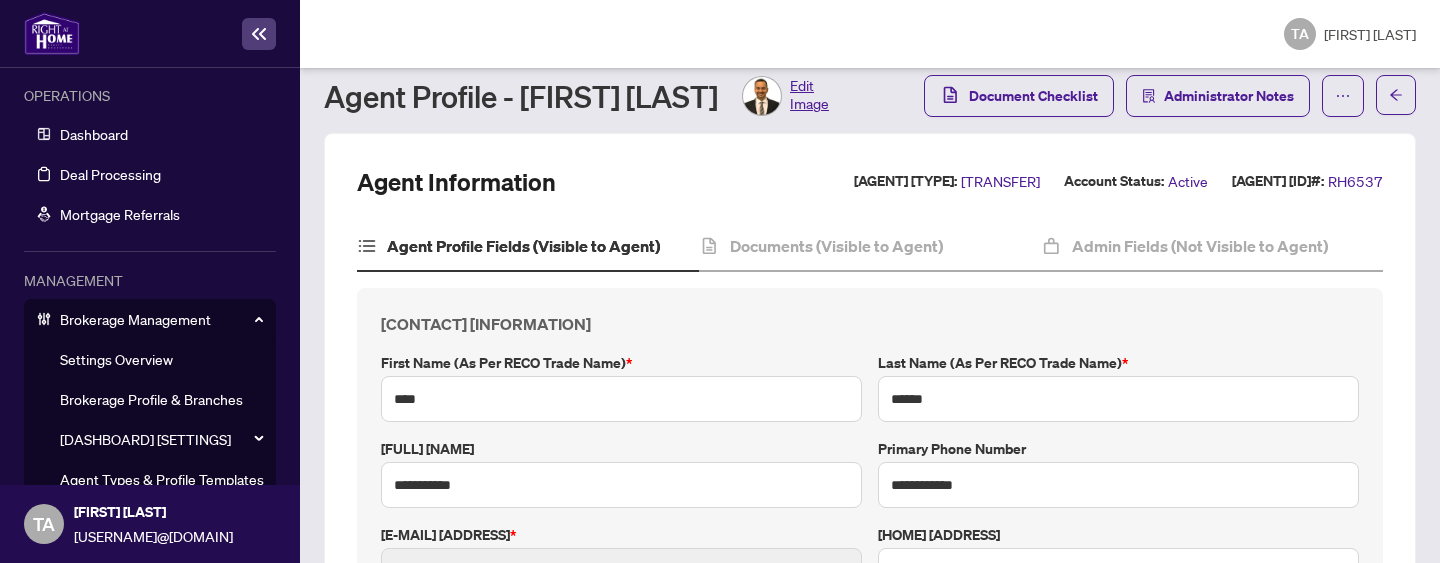 scroll, scrollTop: 0, scrollLeft: 0, axis: both 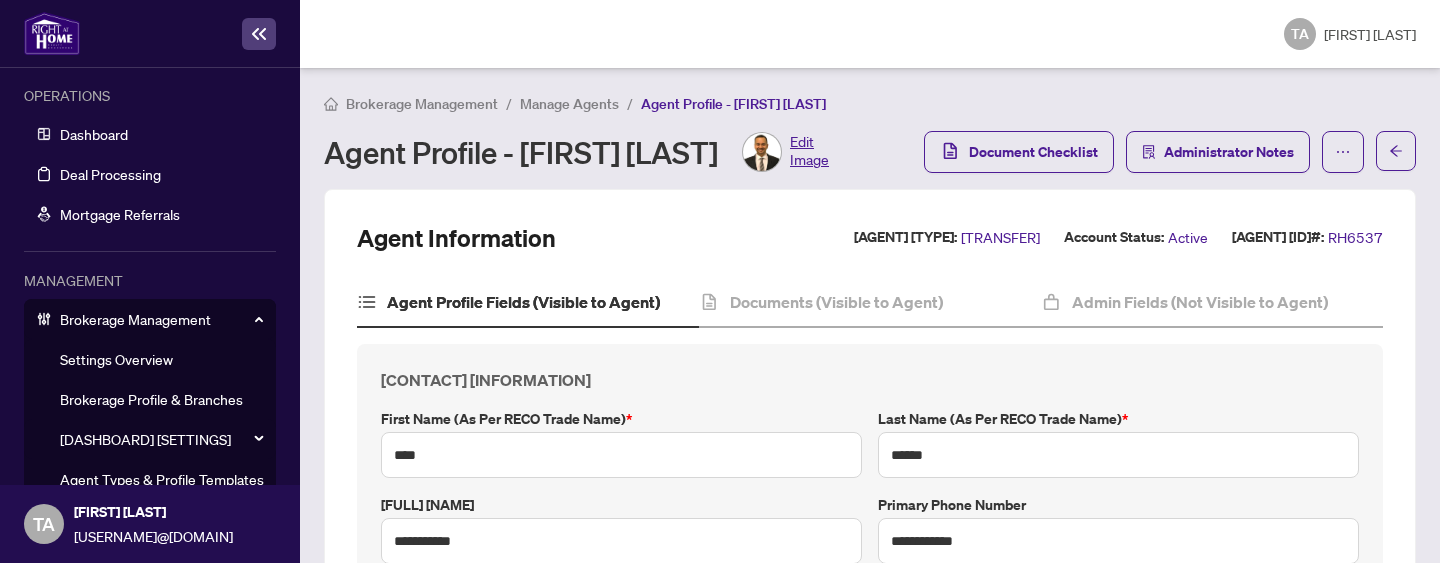 click on "Manage Agents" at bounding box center (569, 104) 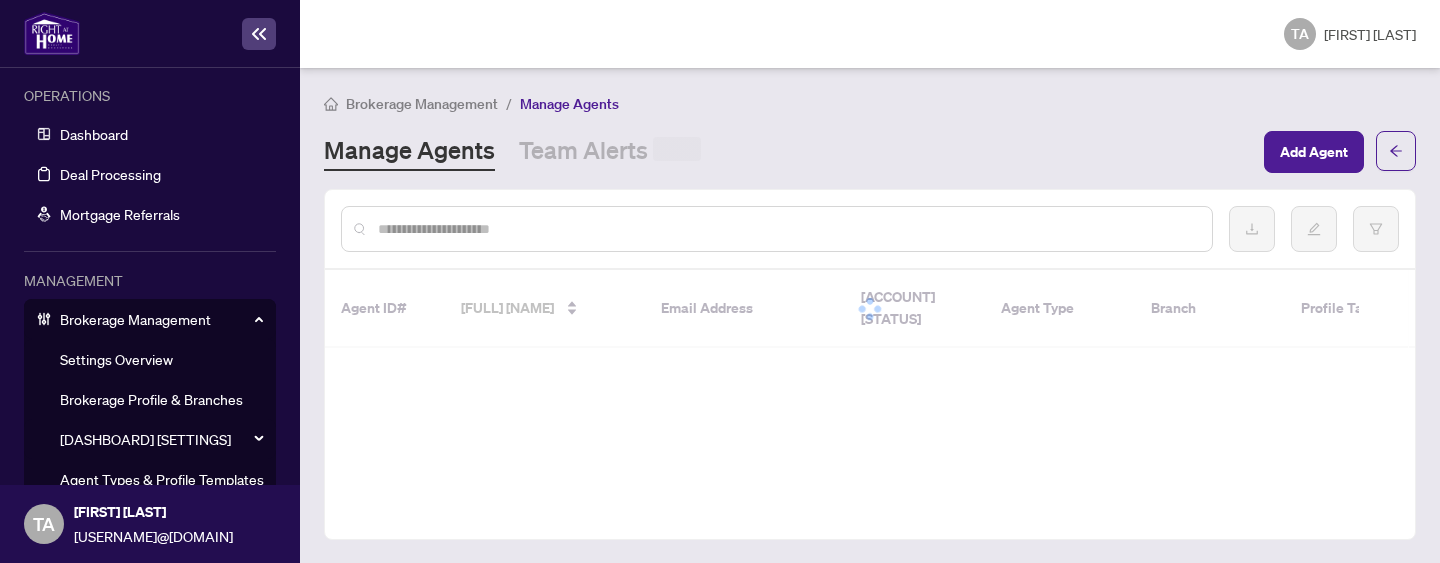 click at bounding box center (787, 229) 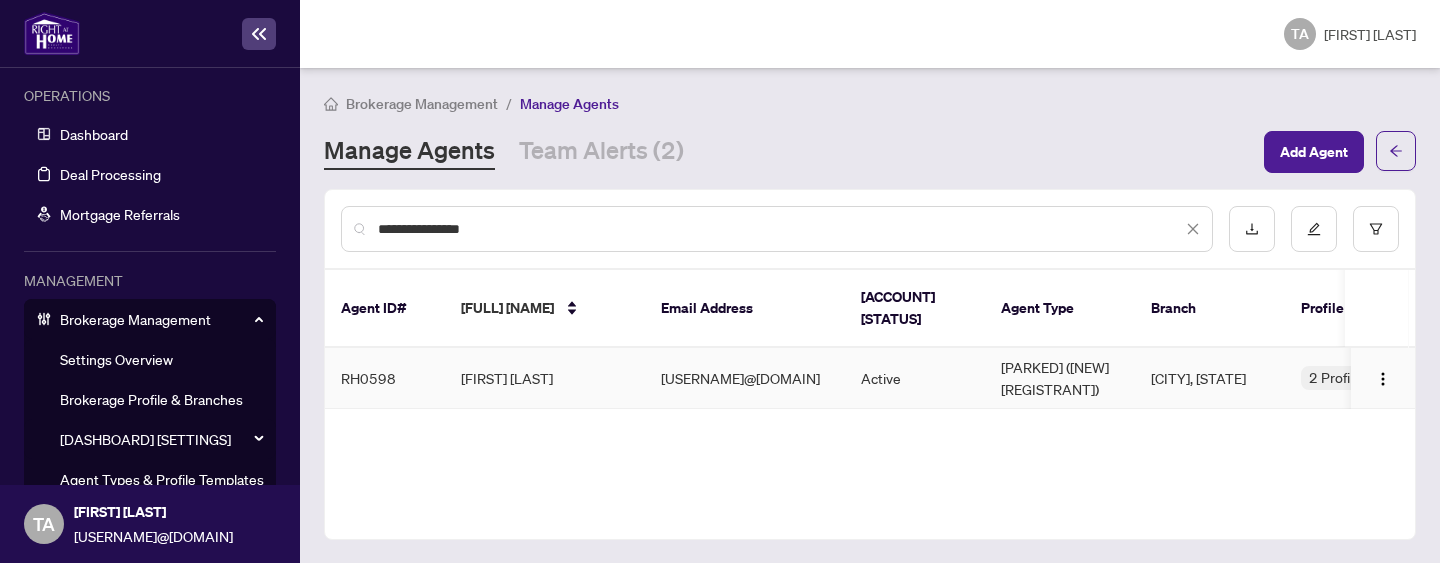 type on "**********" 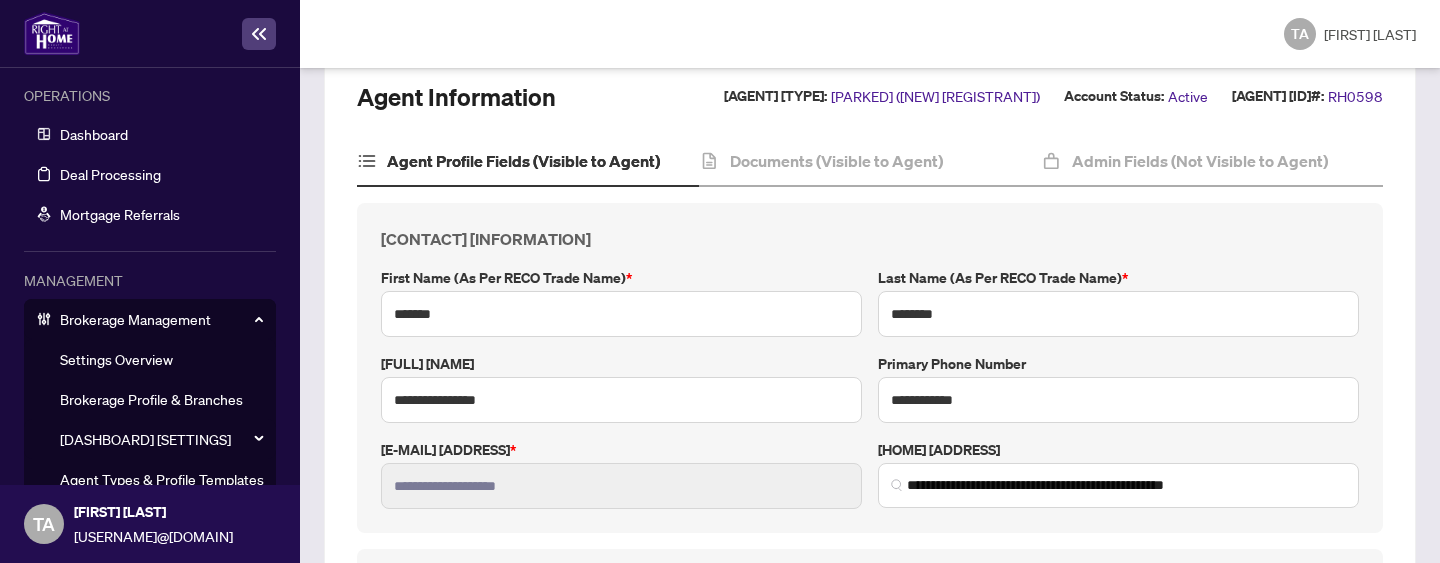 scroll, scrollTop: 0, scrollLeft: 0, axis: both 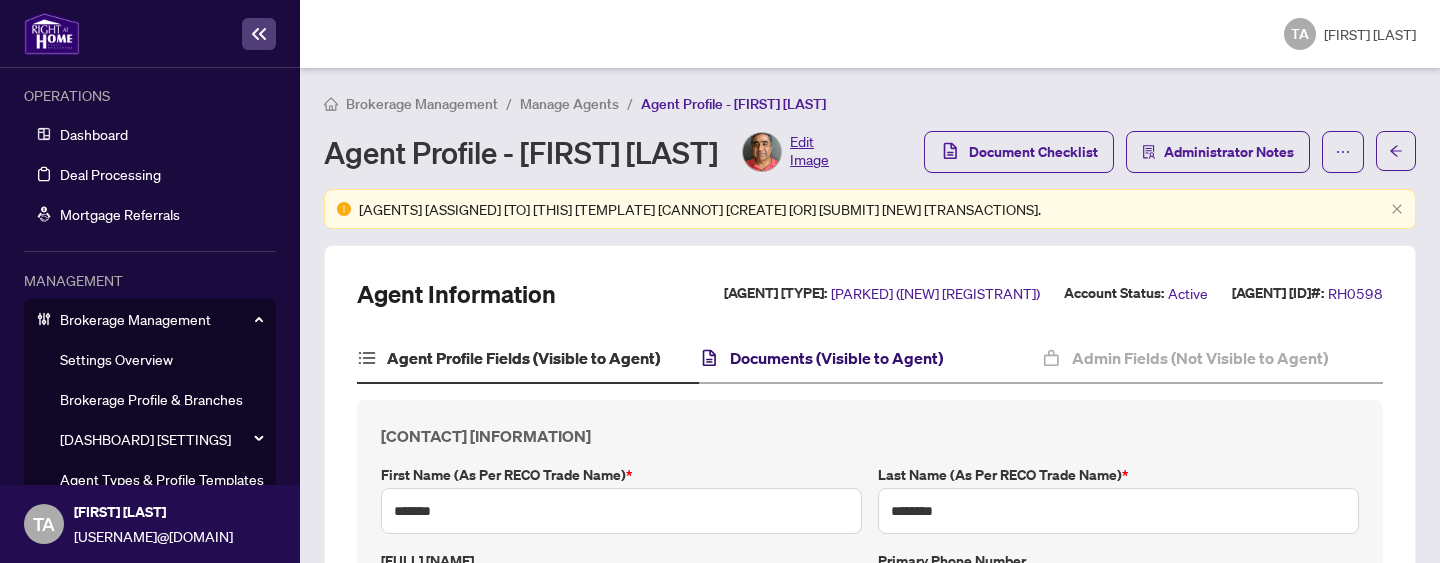 click on "Documents (Visible to Agent)" at bounding box center [836, 358] 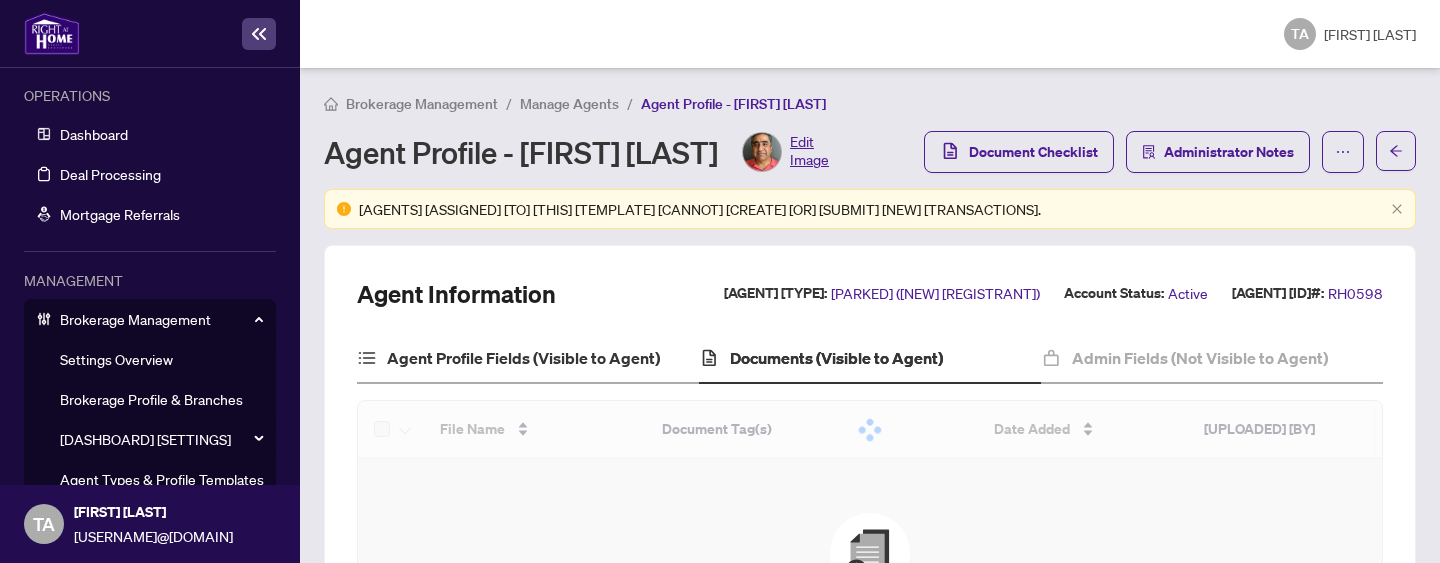 click on "Agent Profile Fields (Visible to Agent)" at bounding box center (528, 359) 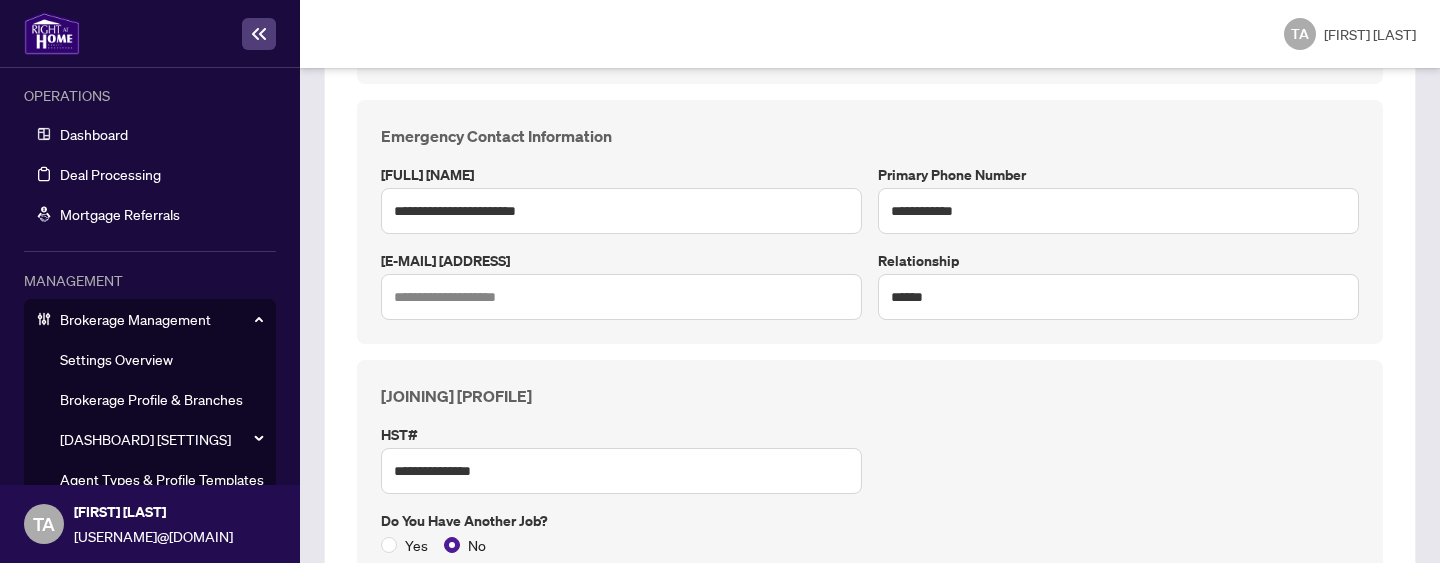 scroll, scrollTop: 1123, scrollLeft: 0, axis: vertical 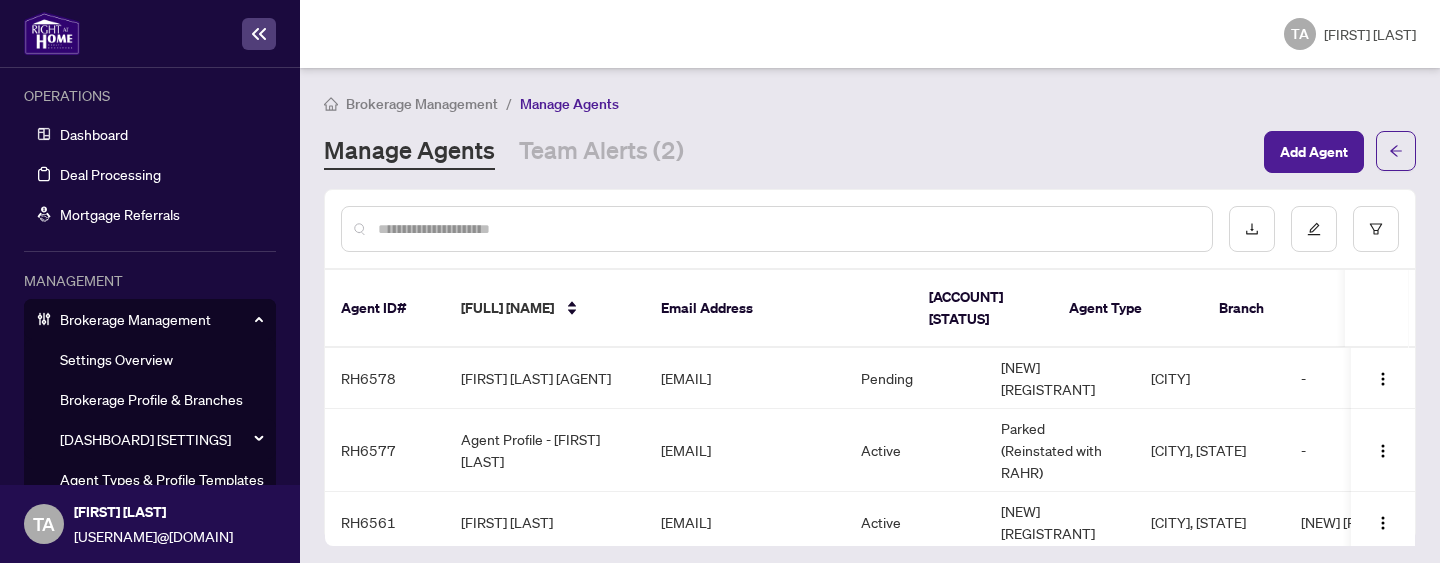click at bounding box center (787, 229) 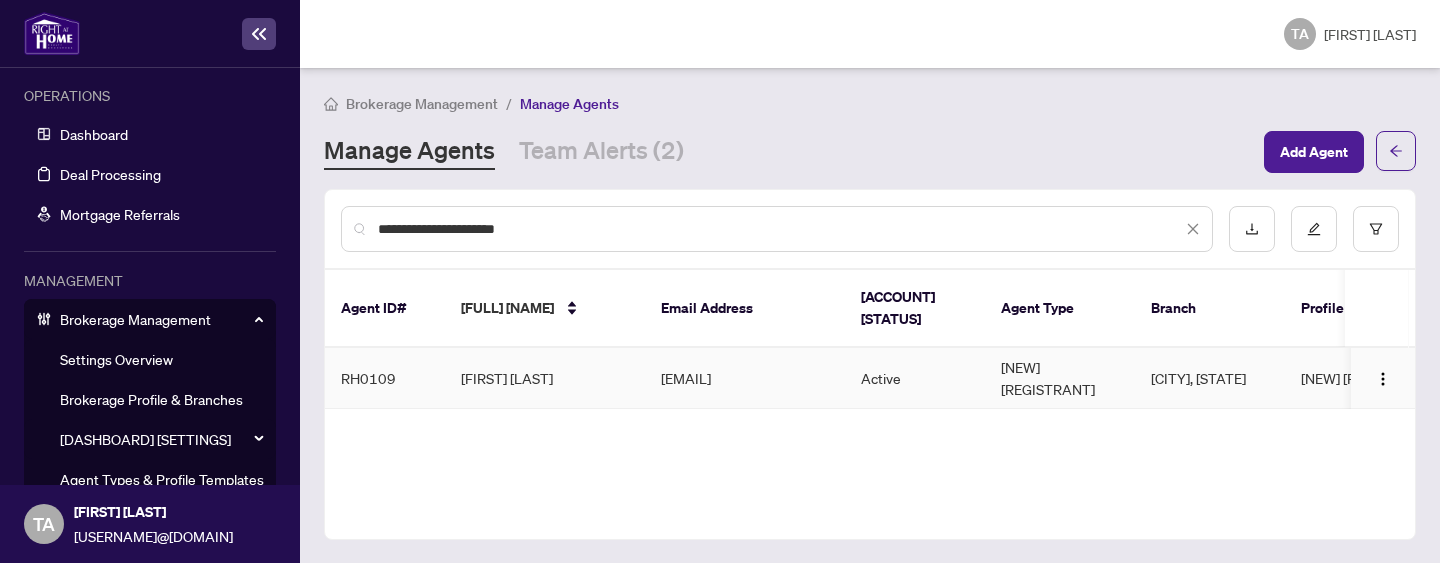 type on "**********" 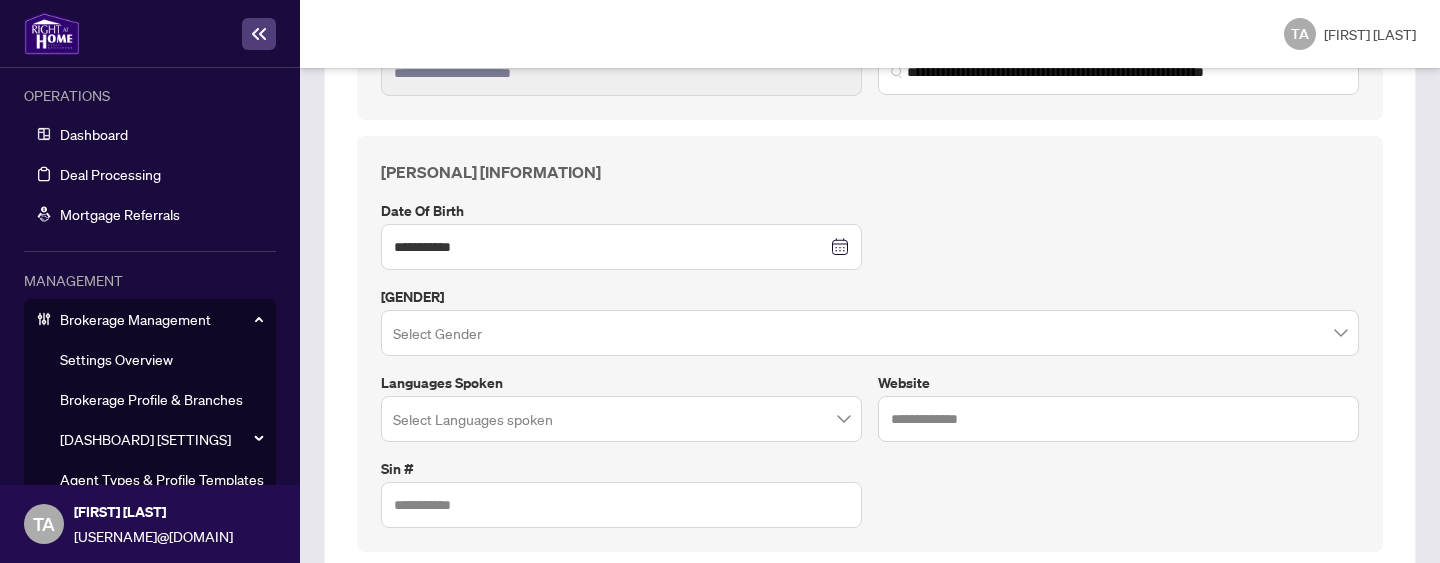 scroll, scrollTop: 88, scrollLeft: 0, axis: vertical 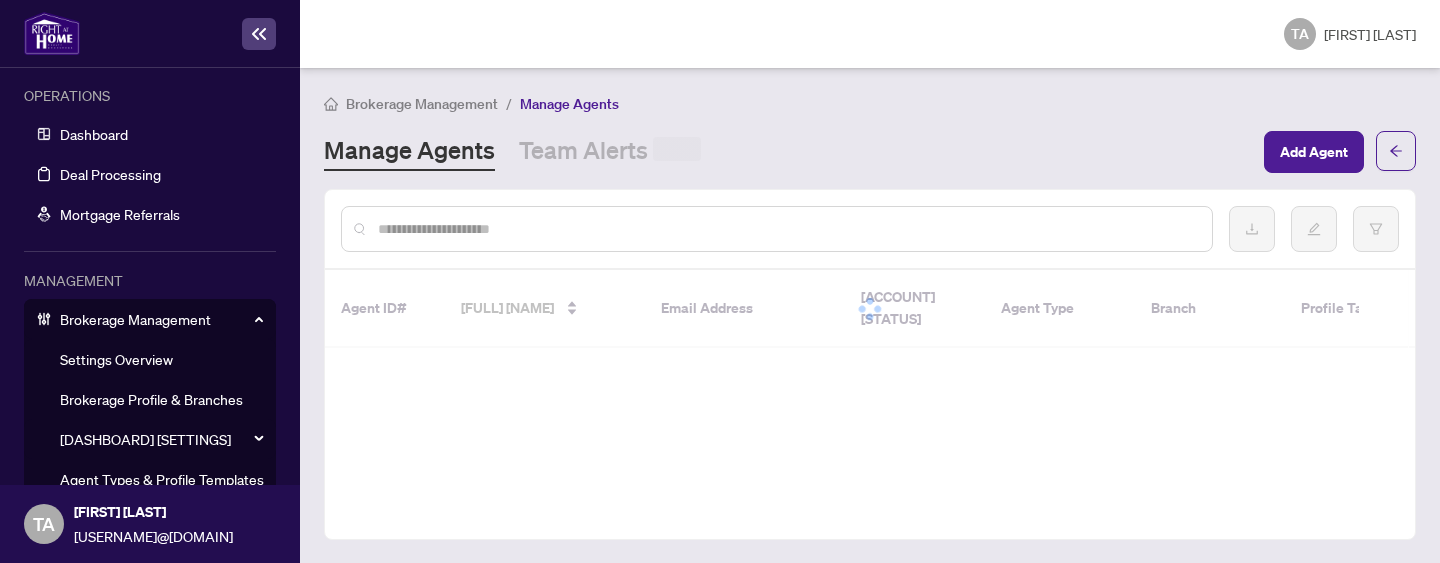 click at bounding box center [777, 229] 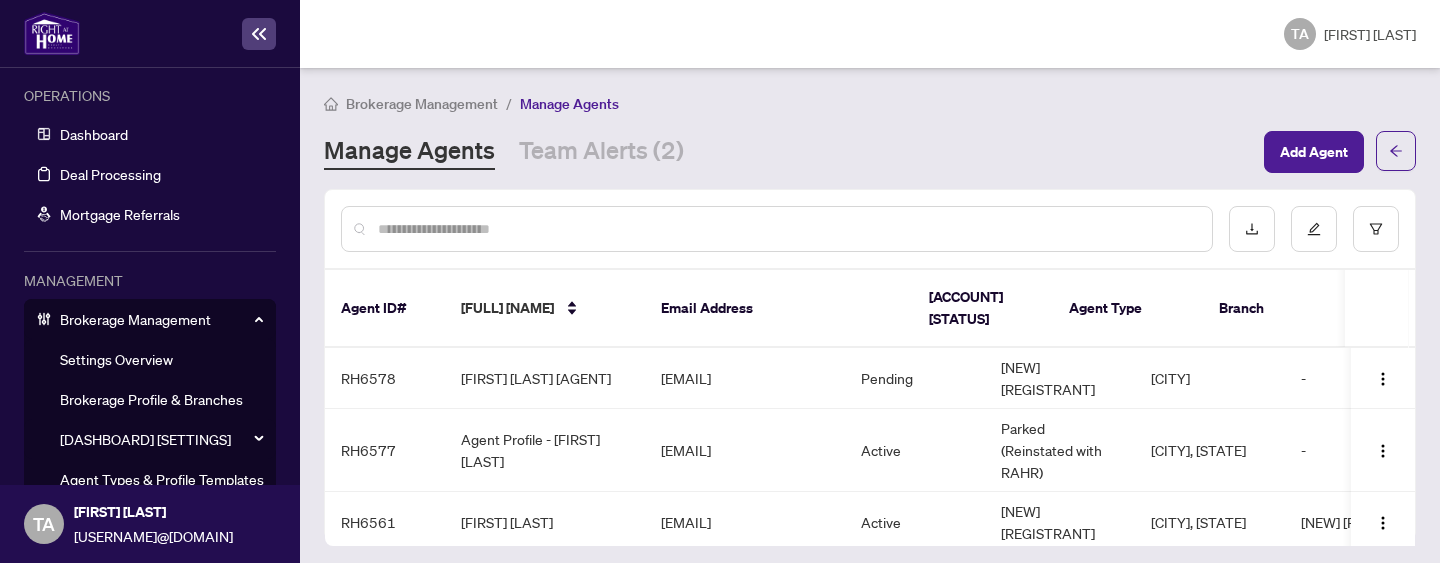 click at bounding box center [787, 229] 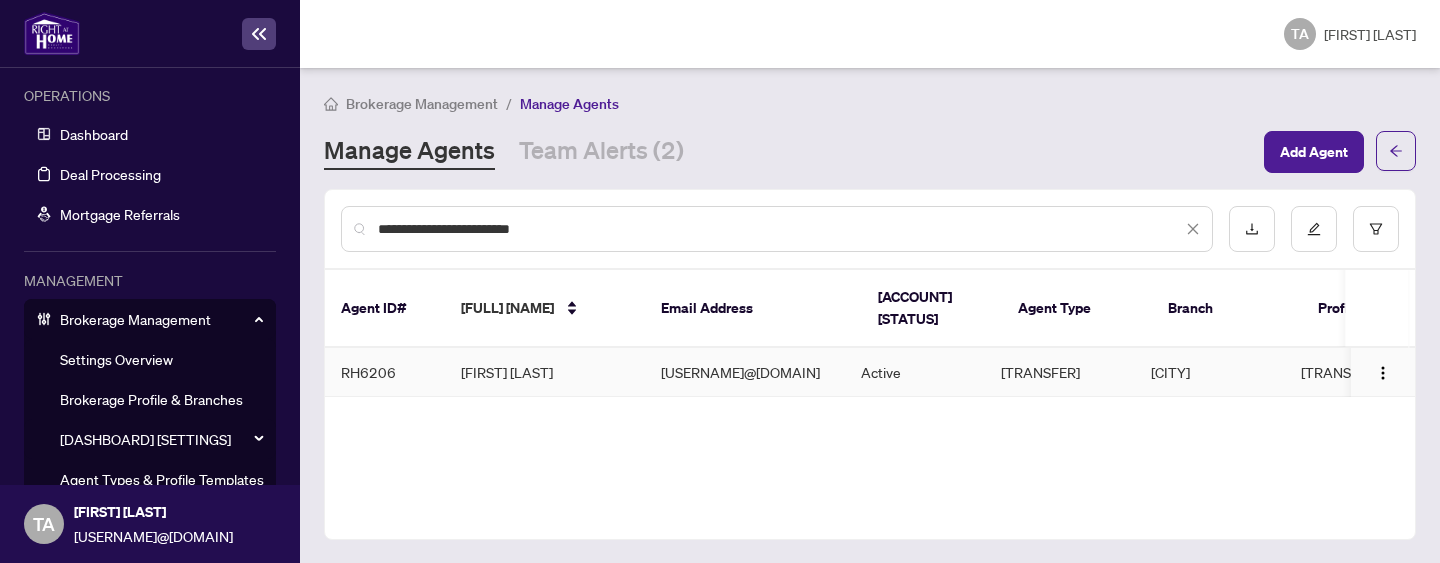 click on "[FIRST] [LAST]" at bounding box center [545, 372] 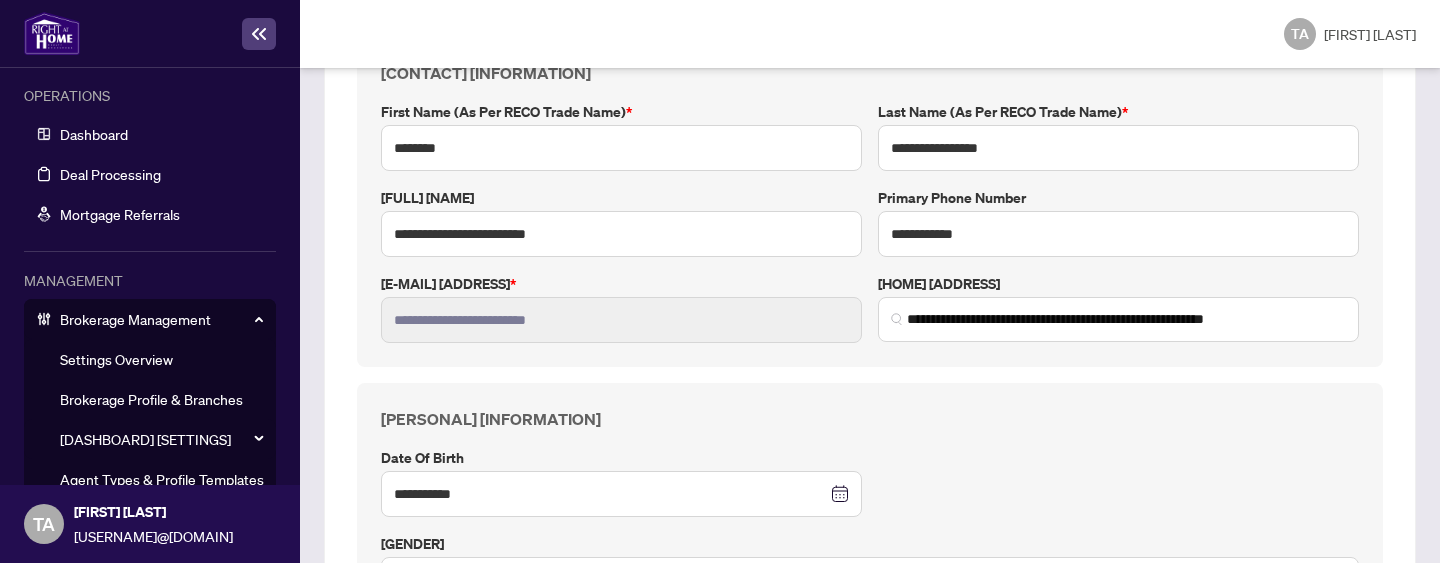 scroll, scrollTop: 314, scrollLeft: 0, axis: vertical 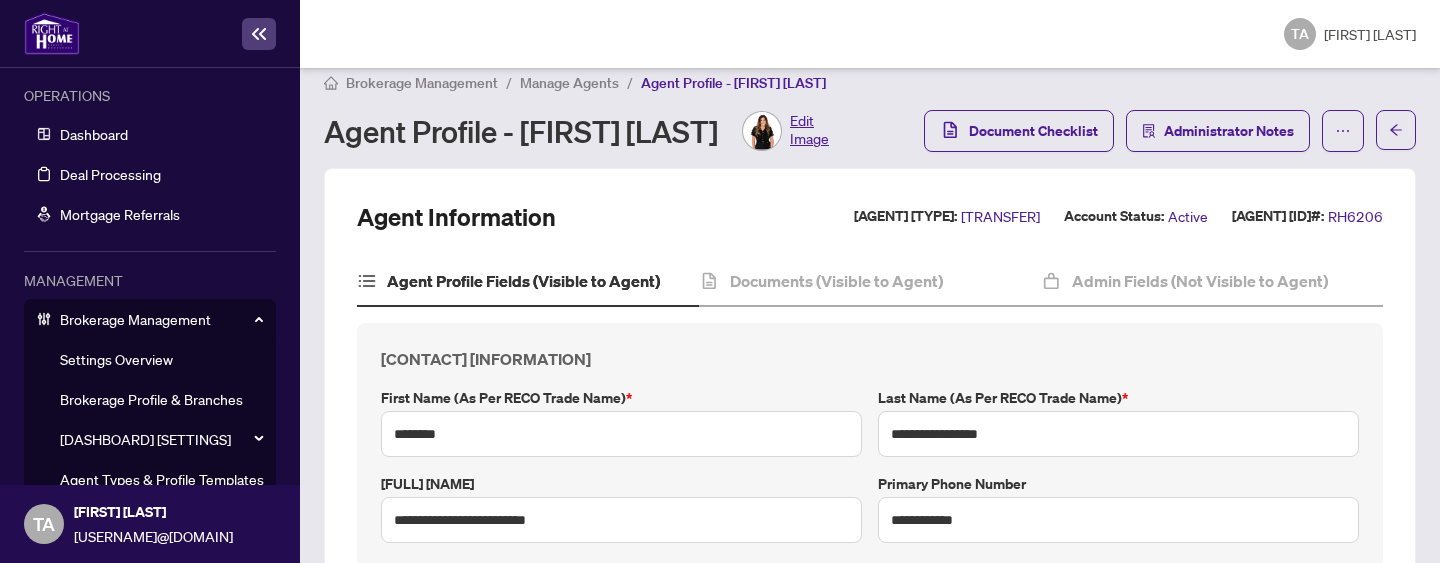 click on "Manage Agents" at bounding box center [569, 83] 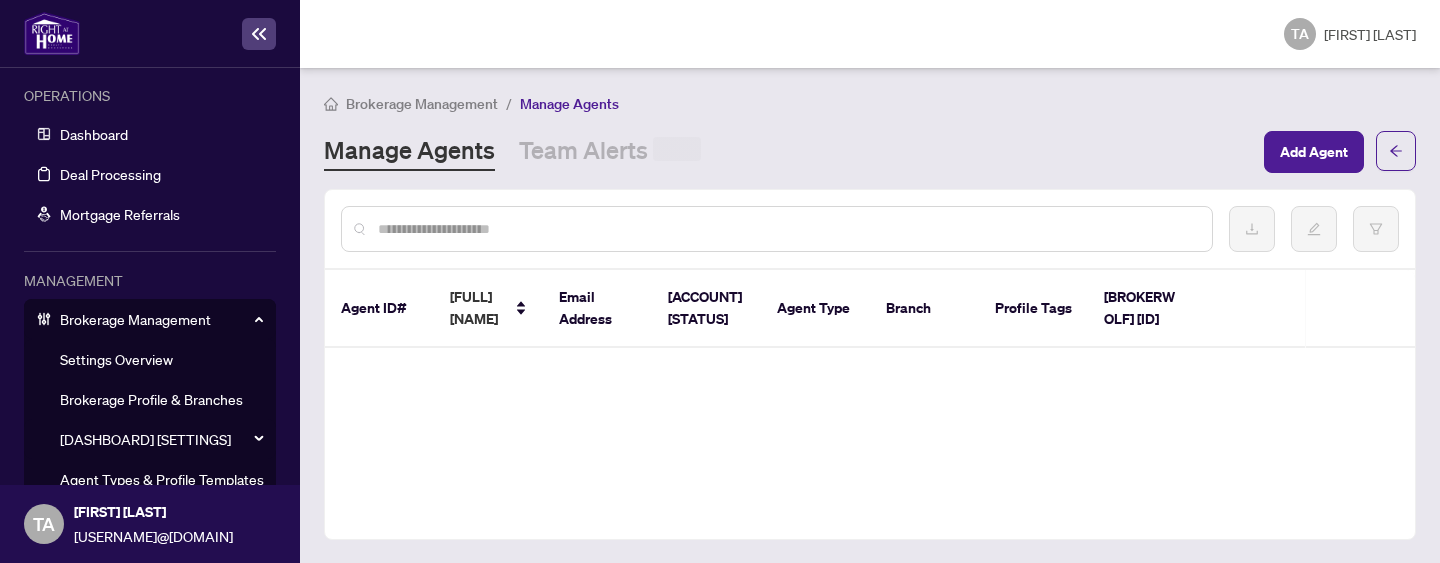scroll, scrollTop: 0, scrollLeft: 0, axis: both 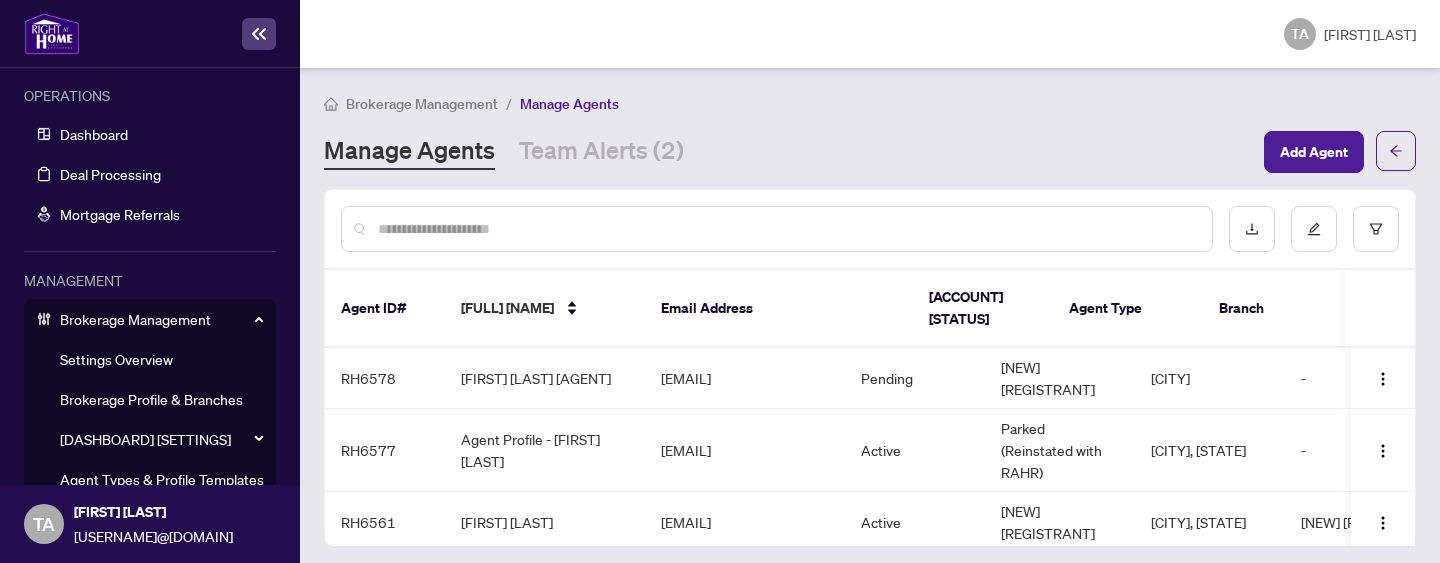 click at bounding box center (787, 229) 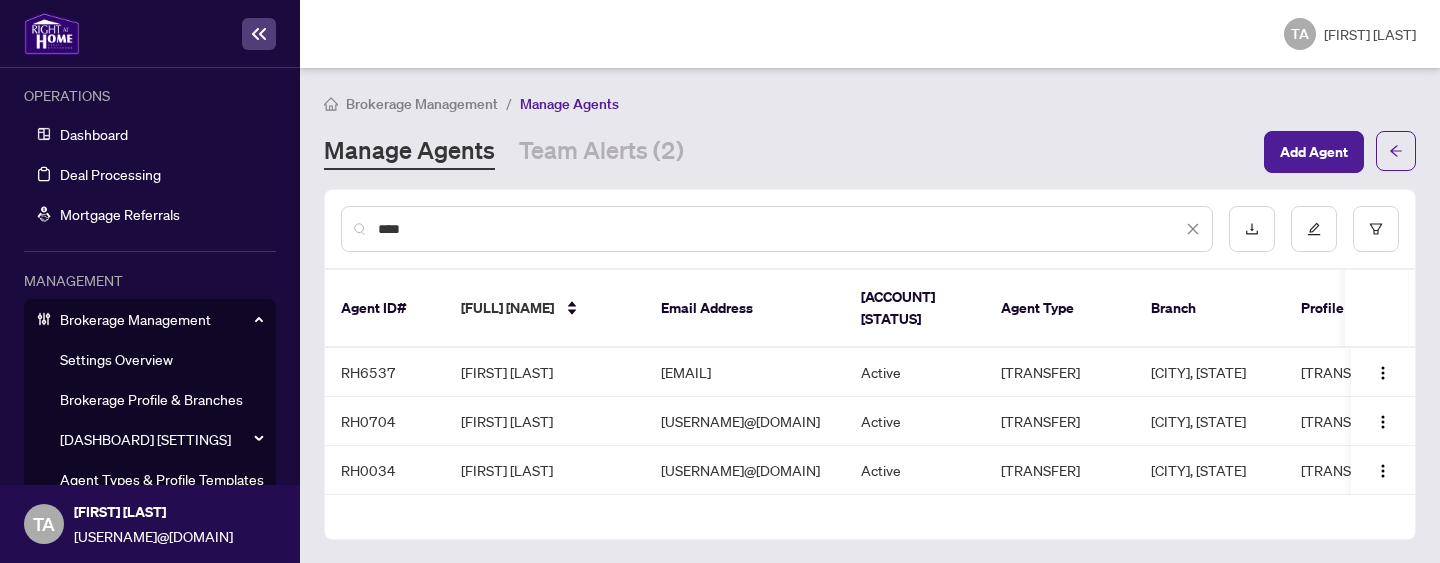 type on "****" 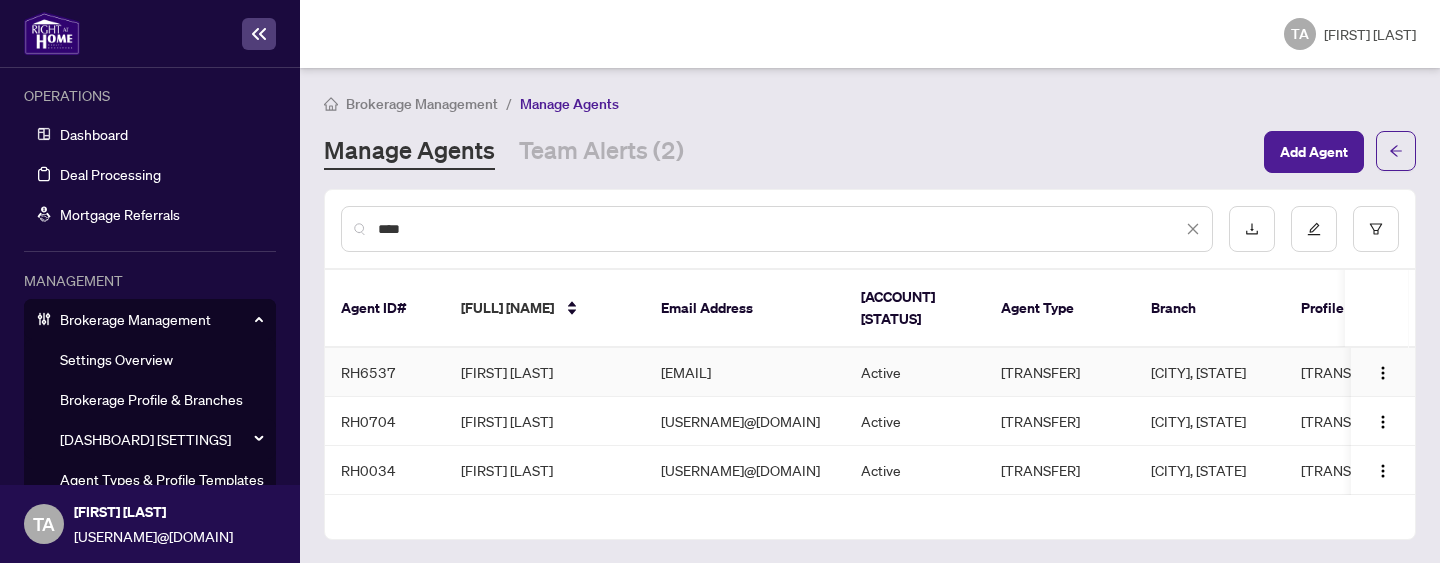 click on "[FIRST] [LAST]" at bounding box center [545, 372] 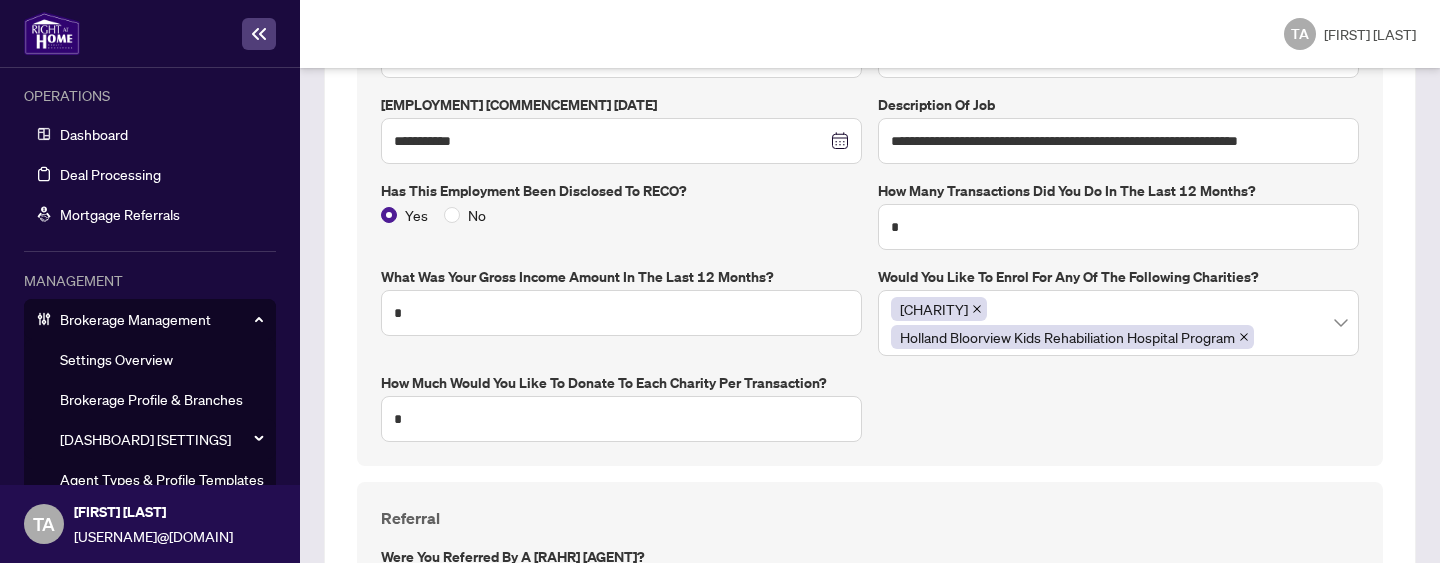 scroll, scrollTop: 1601, scrollLeft: 0, axis: vertical 